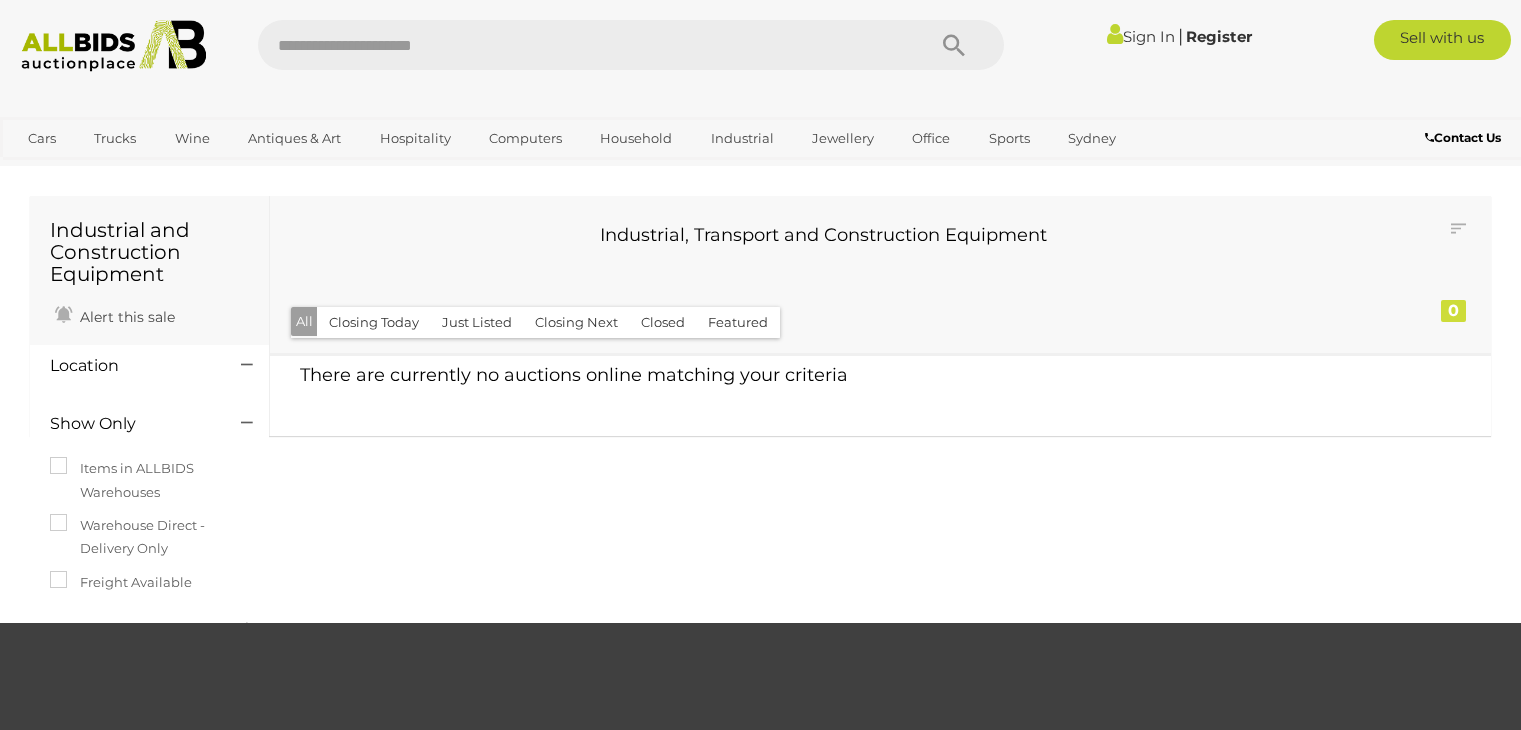 scroll, scrollTop: 0, scrollLeft: 0, axis: both 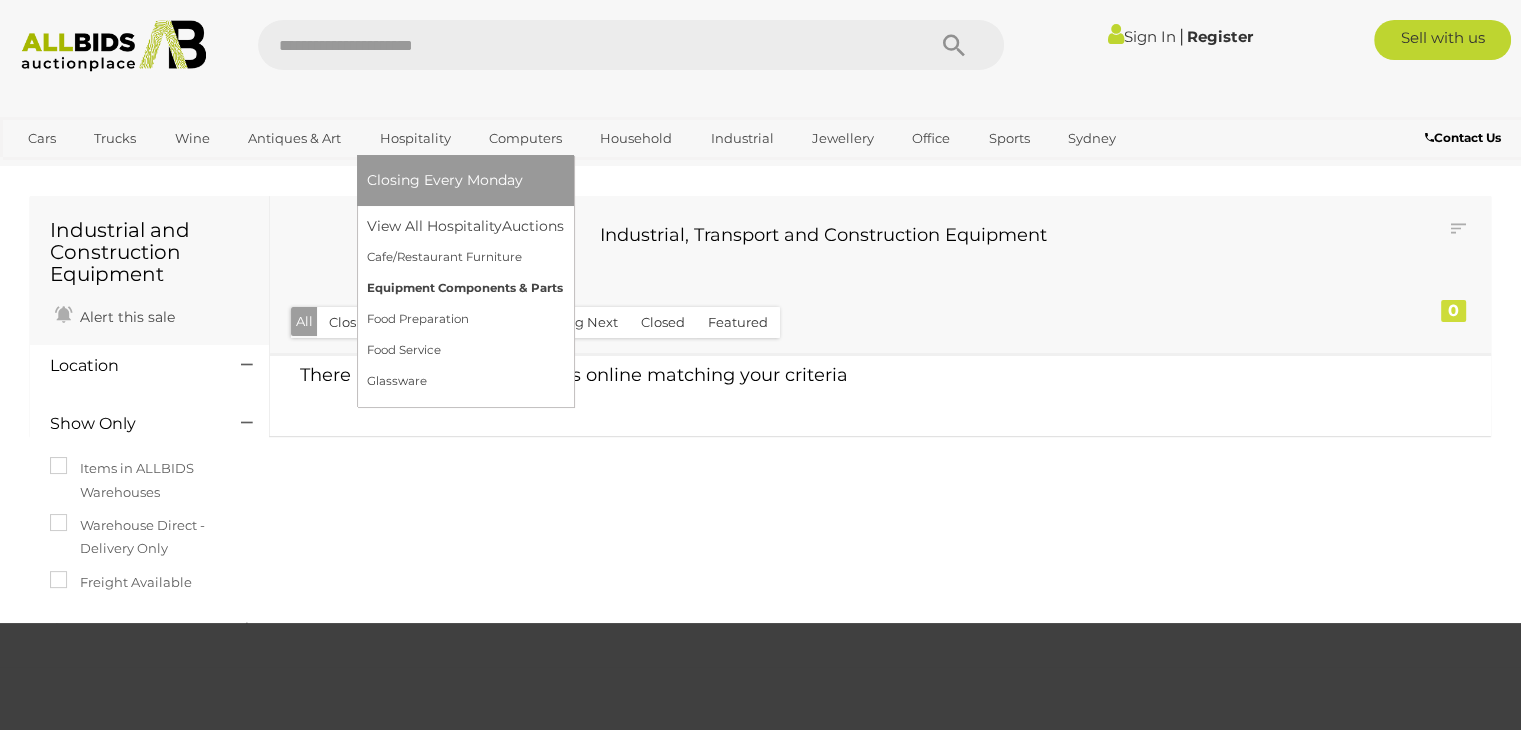 click on "Equipment Components & Parts" at bounding box center [465, 288] 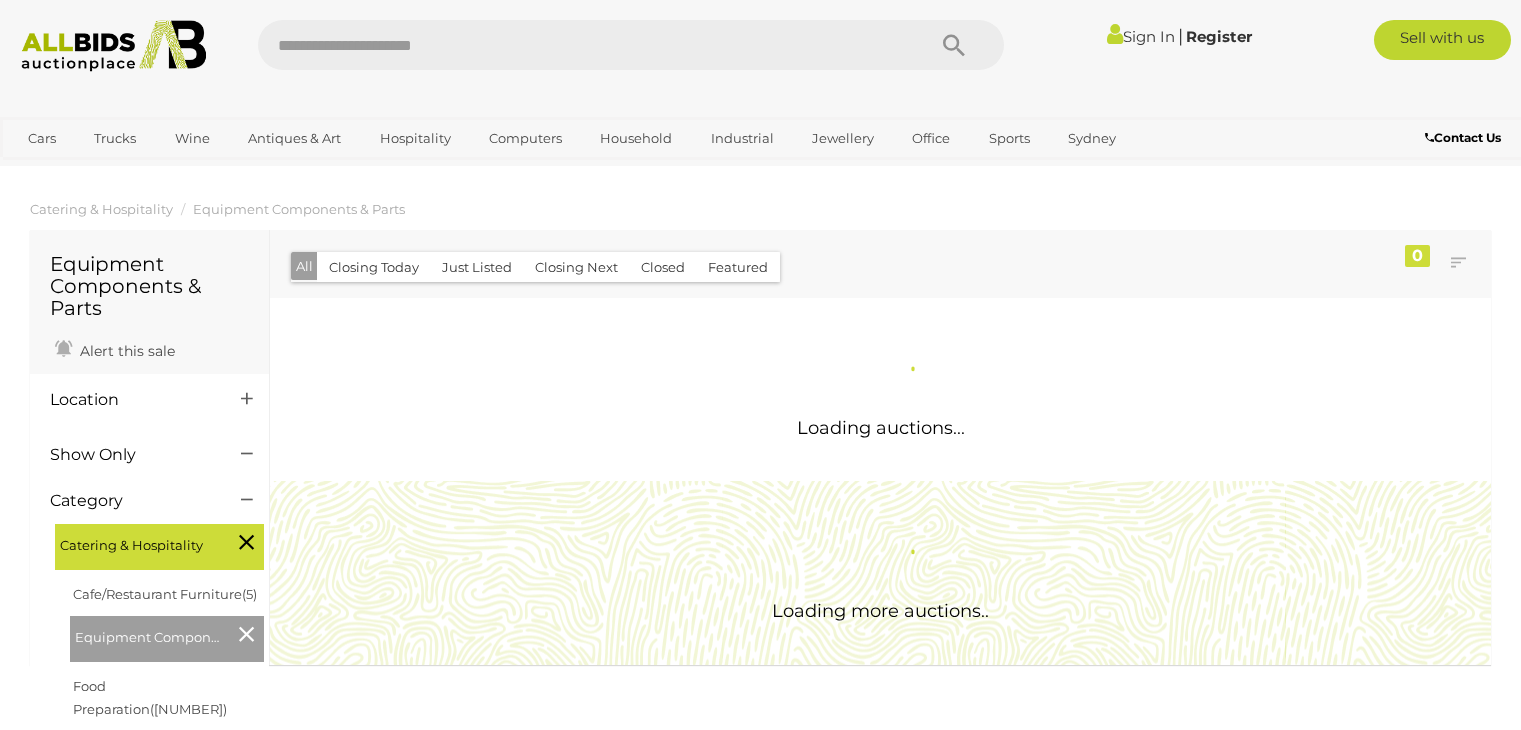 scroll, scrollTop: 0, scrollLeft: 0, axis: both 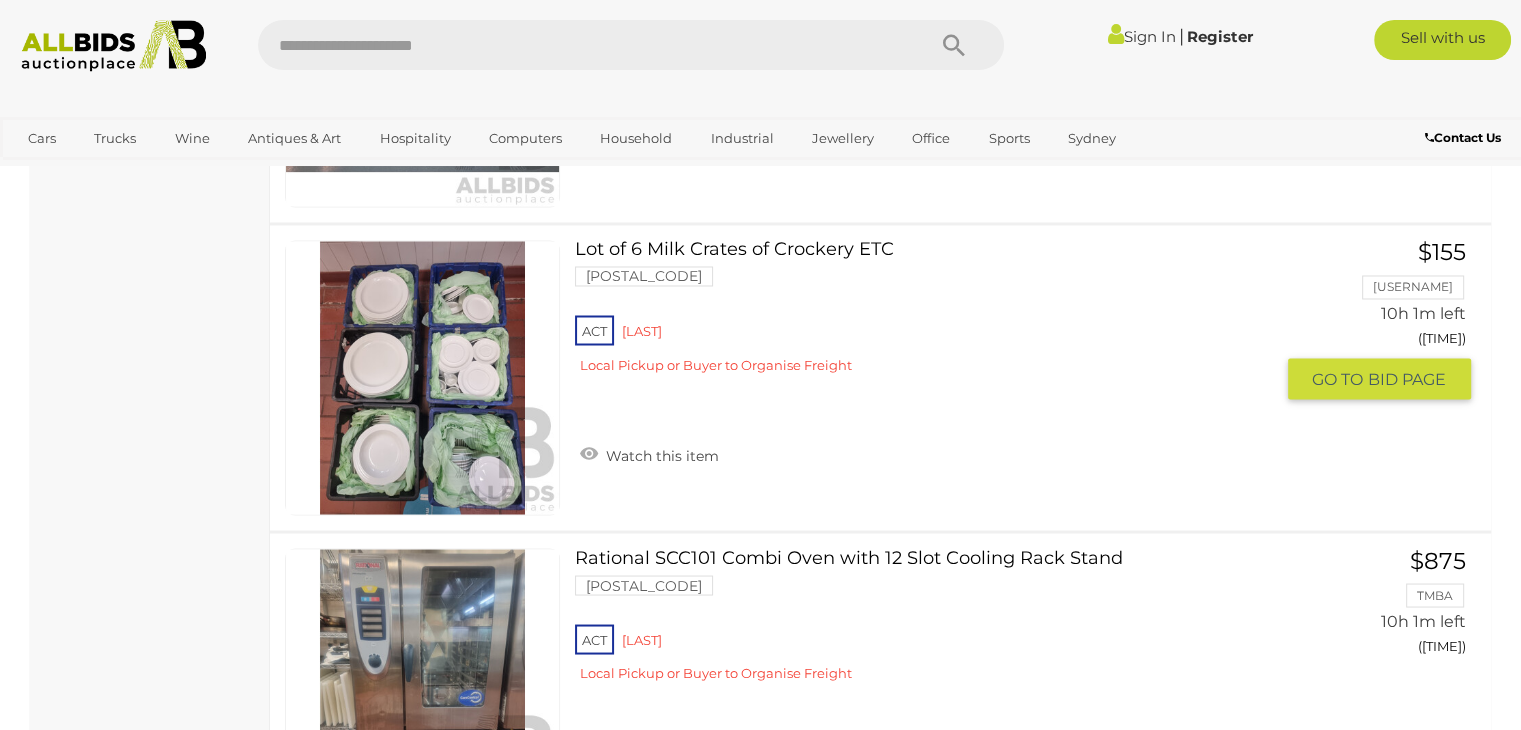click on "ACT
Reid
Local Pickup or Buyer to Organise Freight" at bounding box center [923, 349] 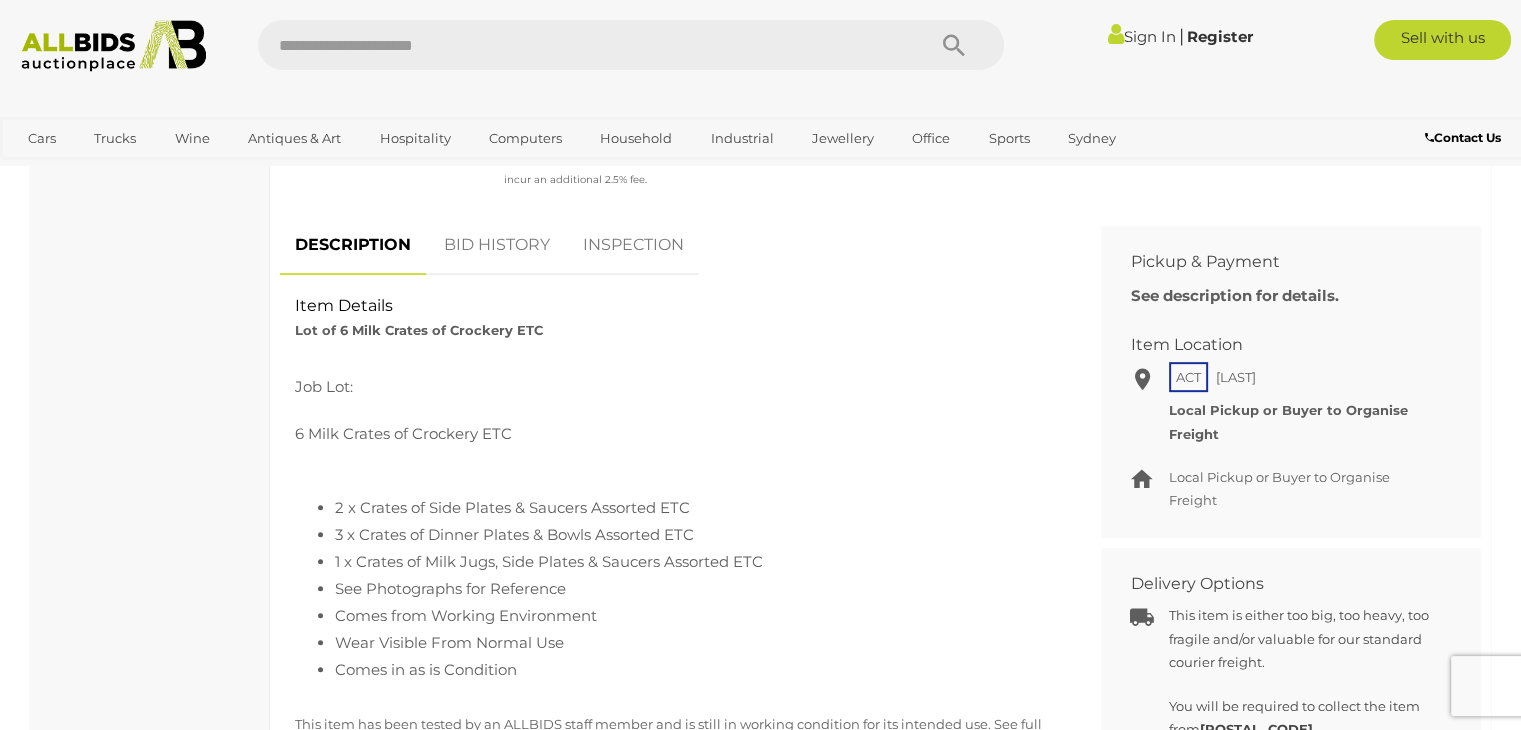 scroll, scrollTop: 800, scrollLeft: 0, axis: vertical 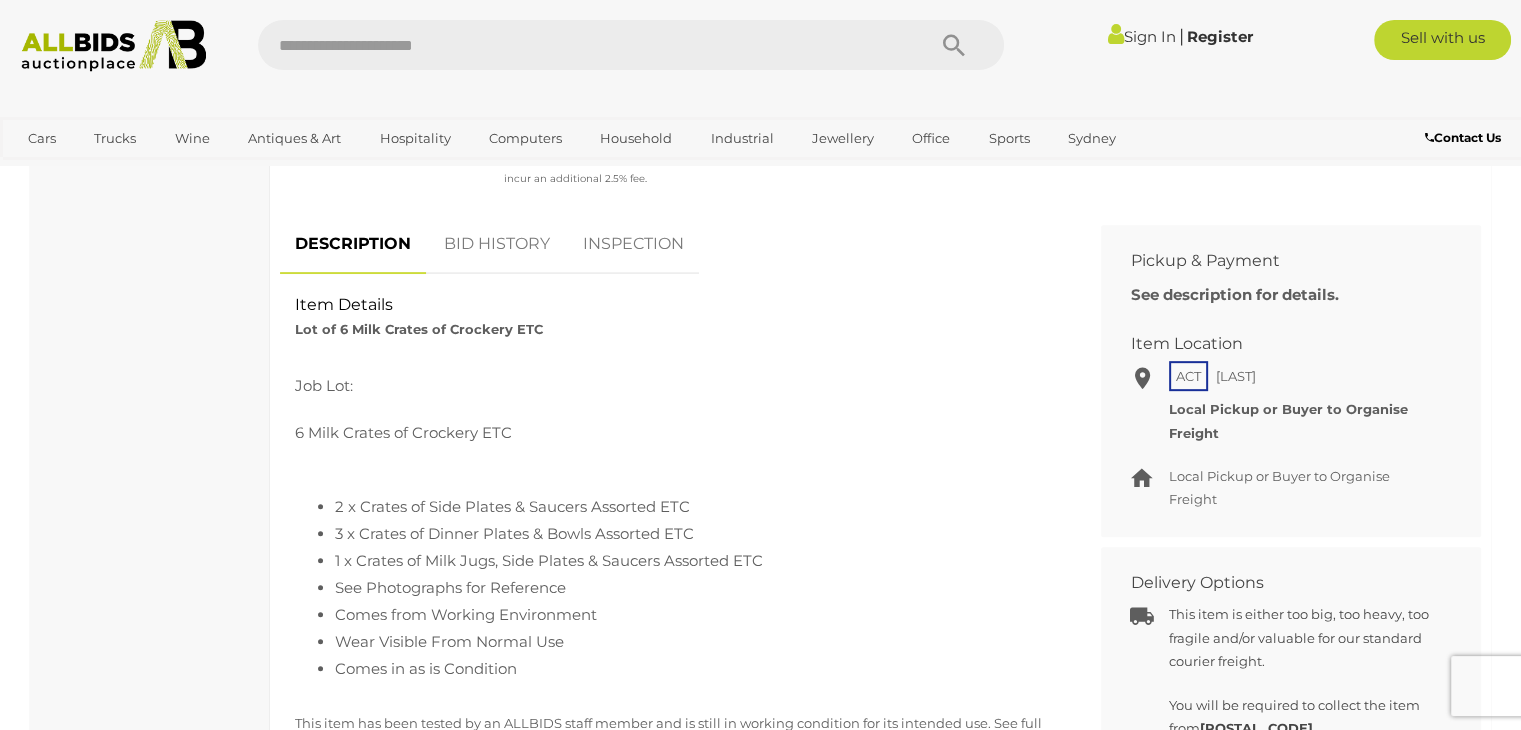 click on "BID HISTORY" at bounding box center [497, 244] 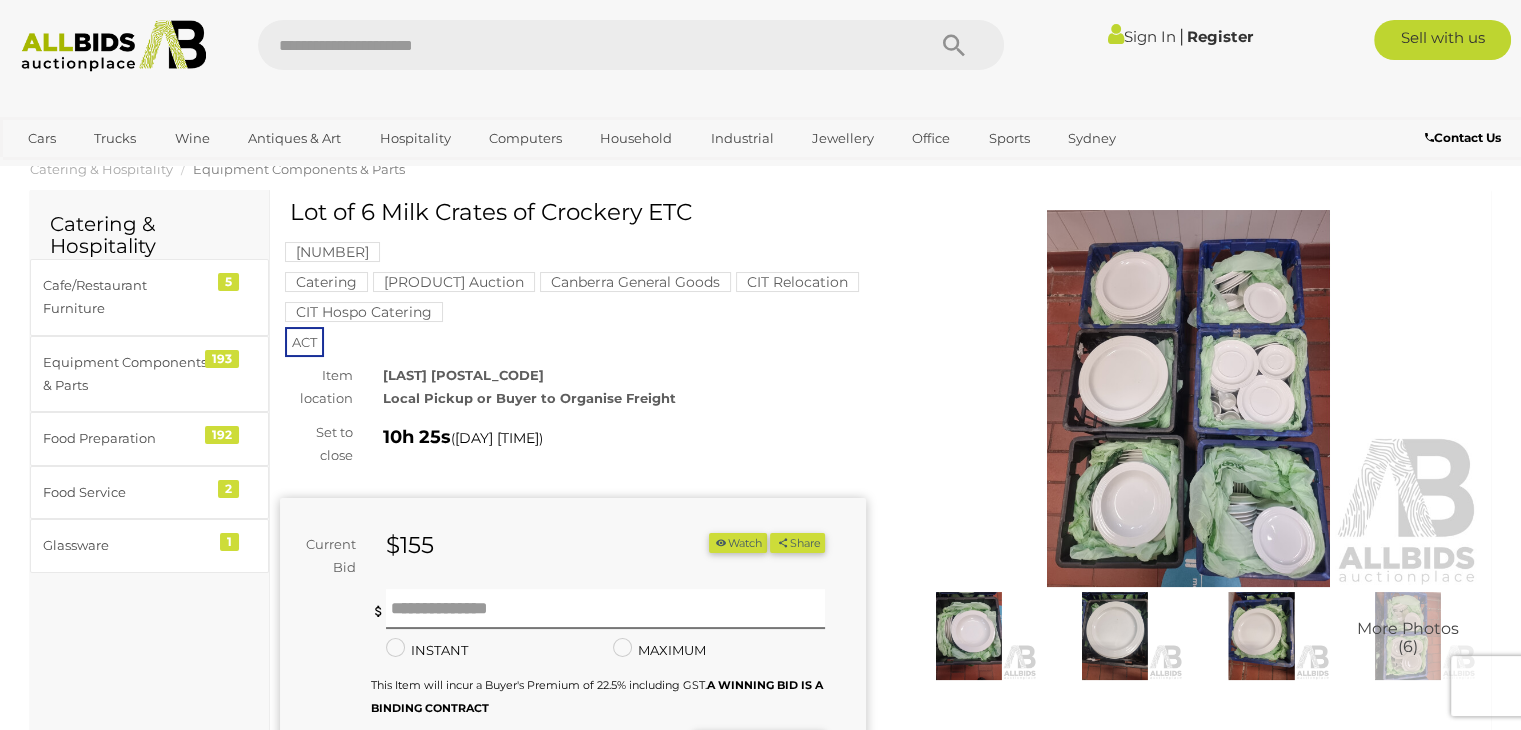 scroll, scrollTop: 0, scrollLeft: 0, axis: both 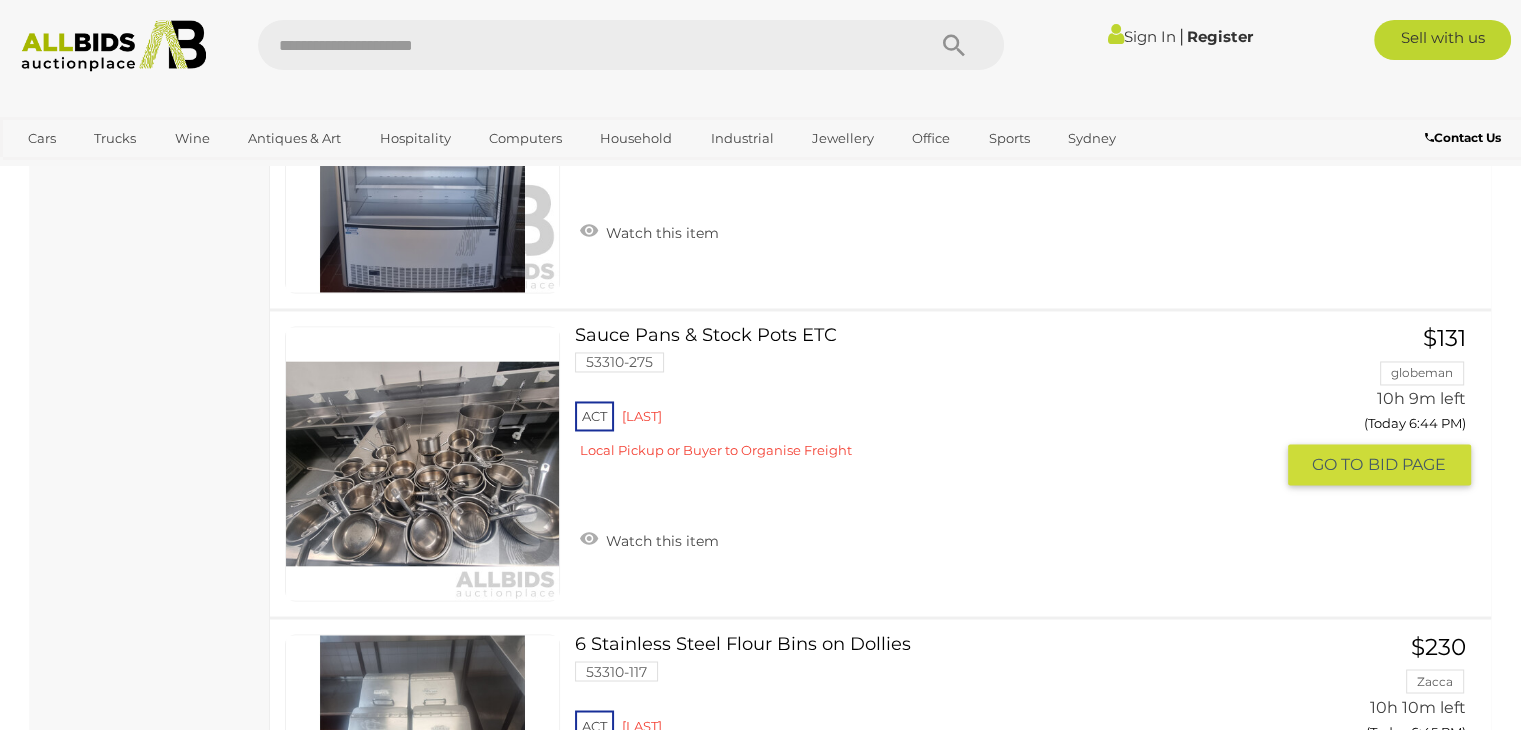 click on "ACT
Reid
Local Pickup or Buyer to Organise Freight" at bounding box center [923, 435] 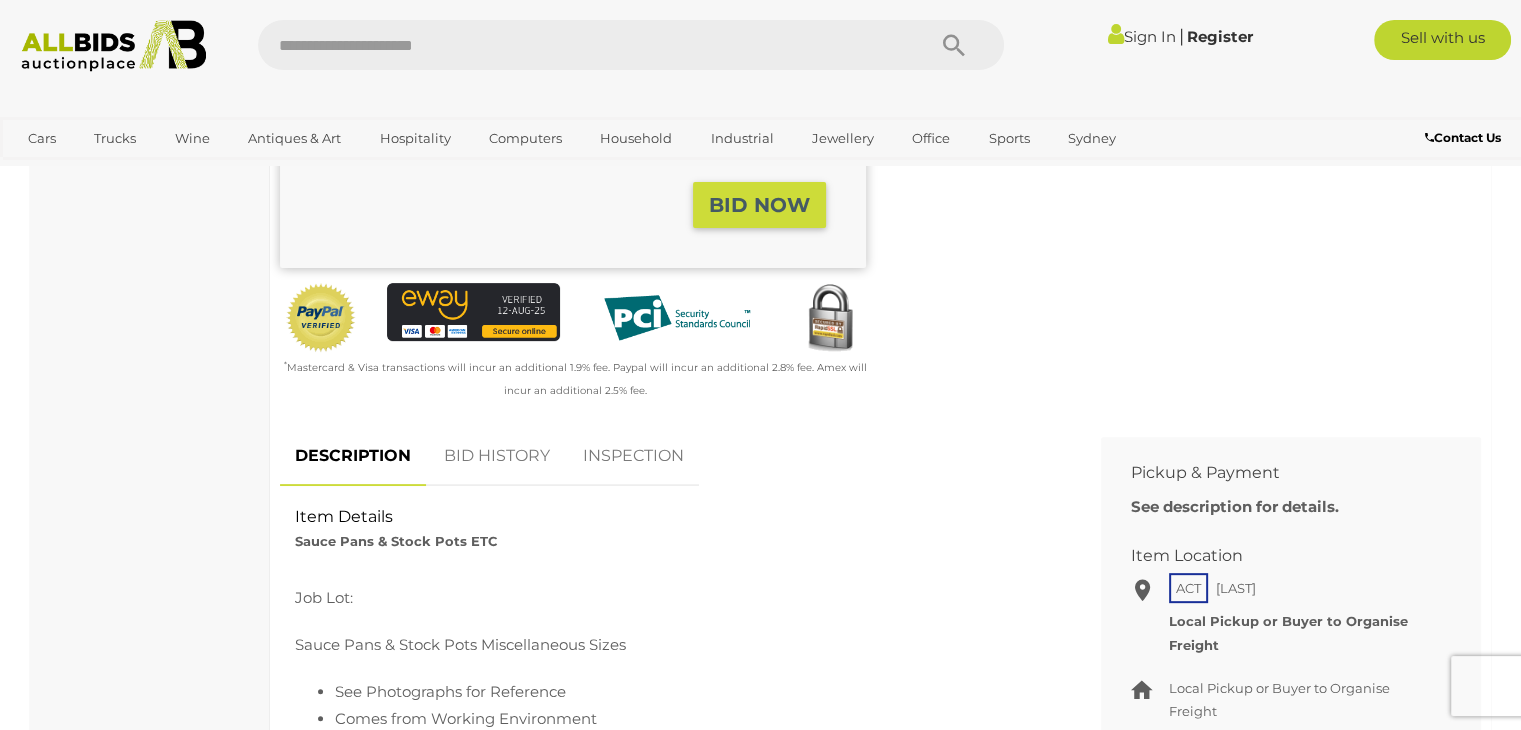 scroll, scrollTop: 600, scrollLeft: 0, axis: vertical 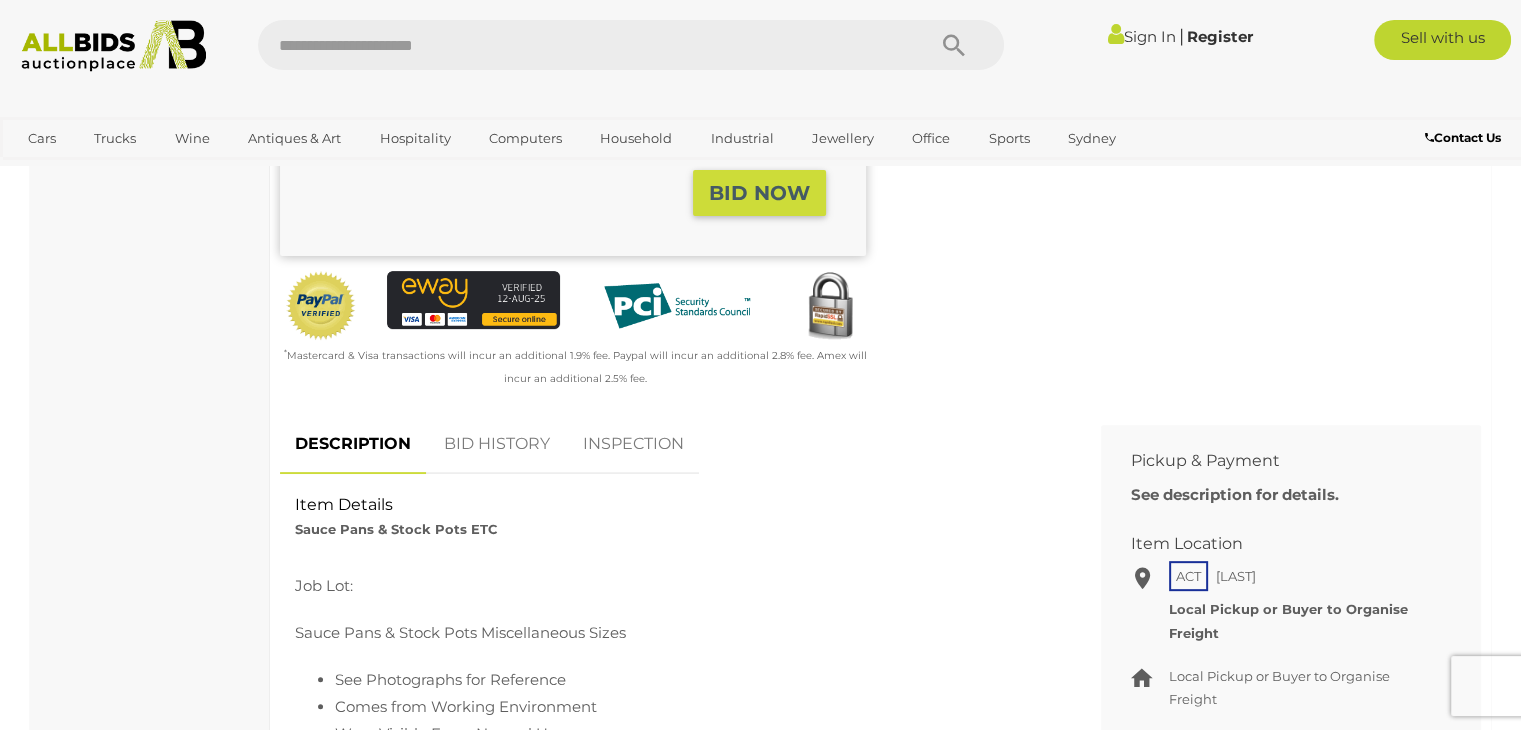 click on "BID HISTORY" at bounding box center (497, 444) 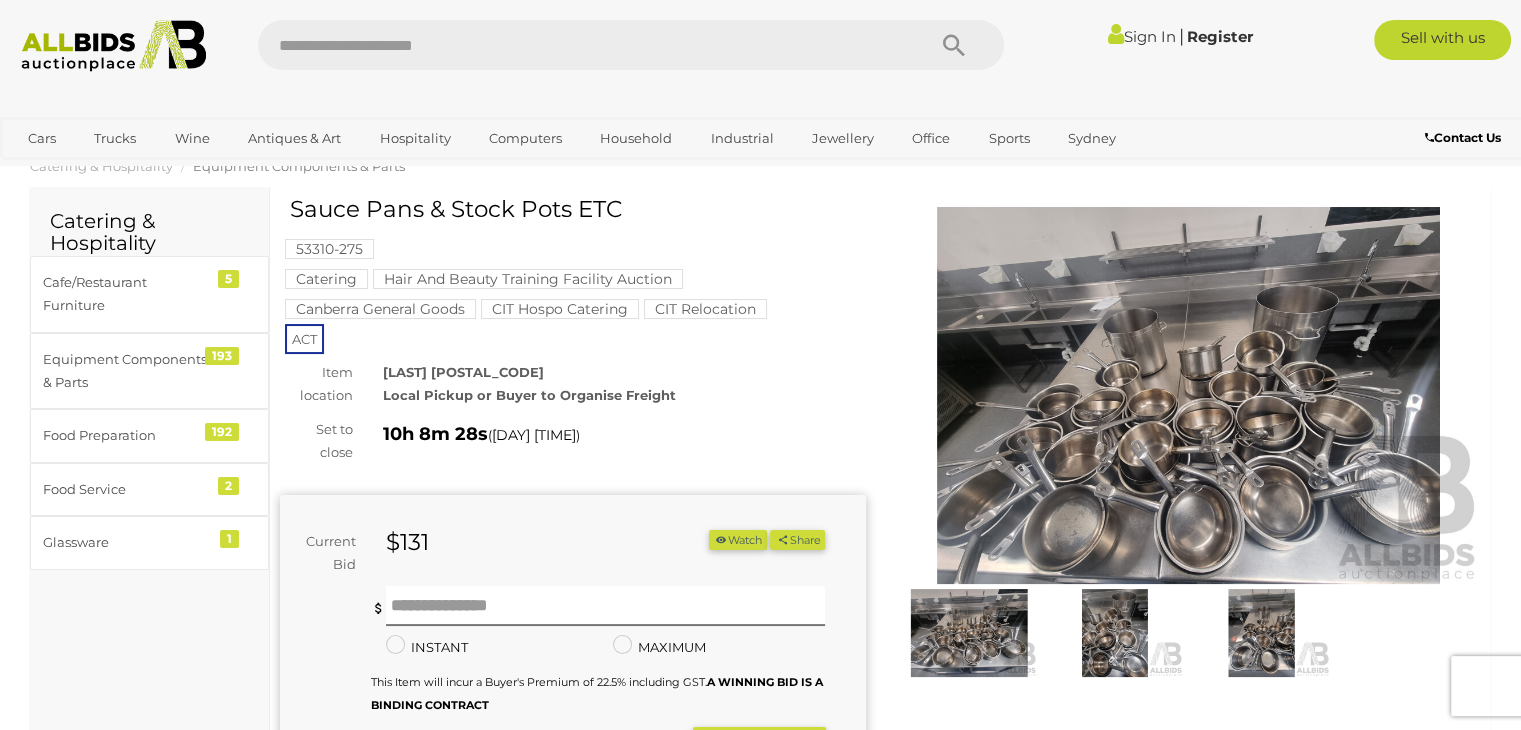 scroll, scrollTop: 0, scrollLeft: 0, axis: both 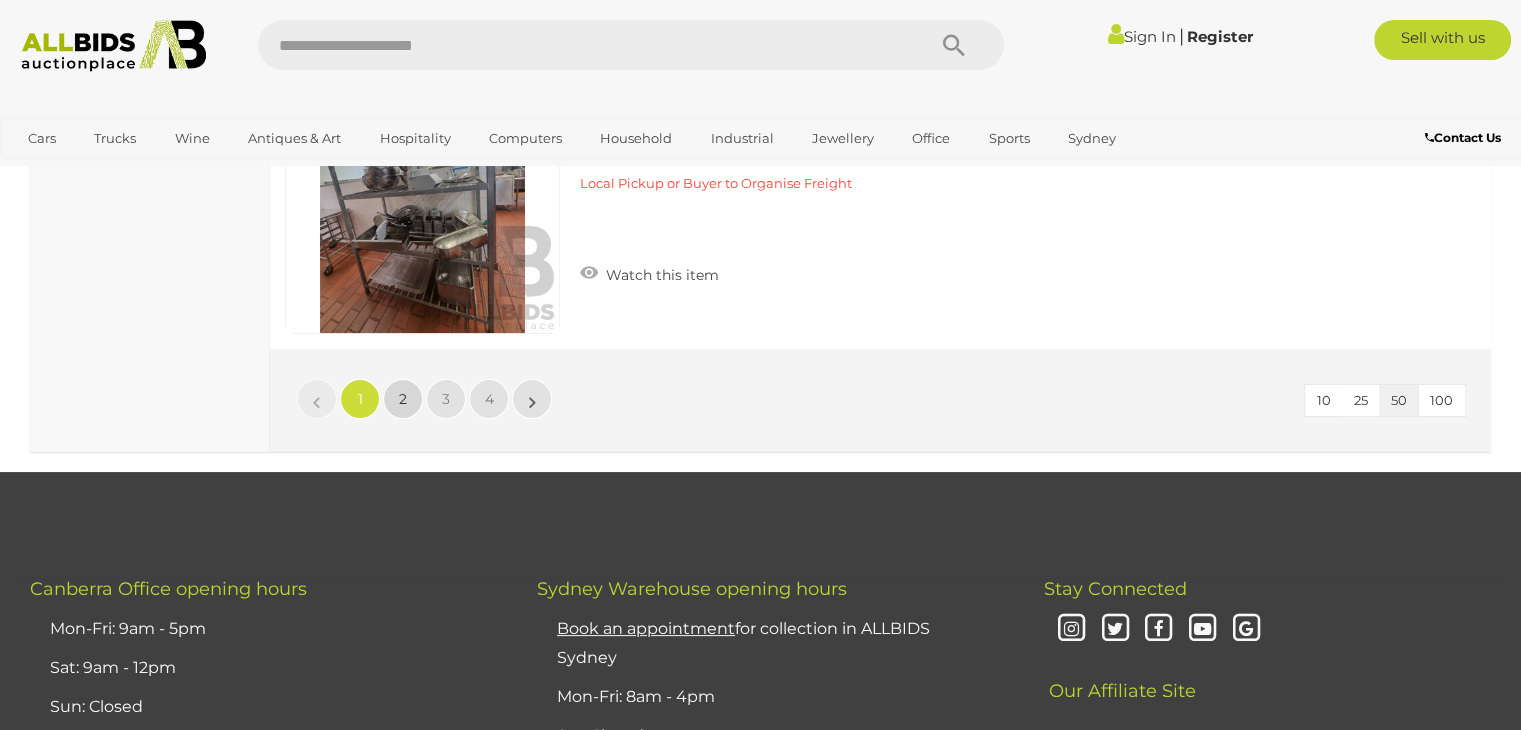 click on "2" at bounding box center [317, 399] 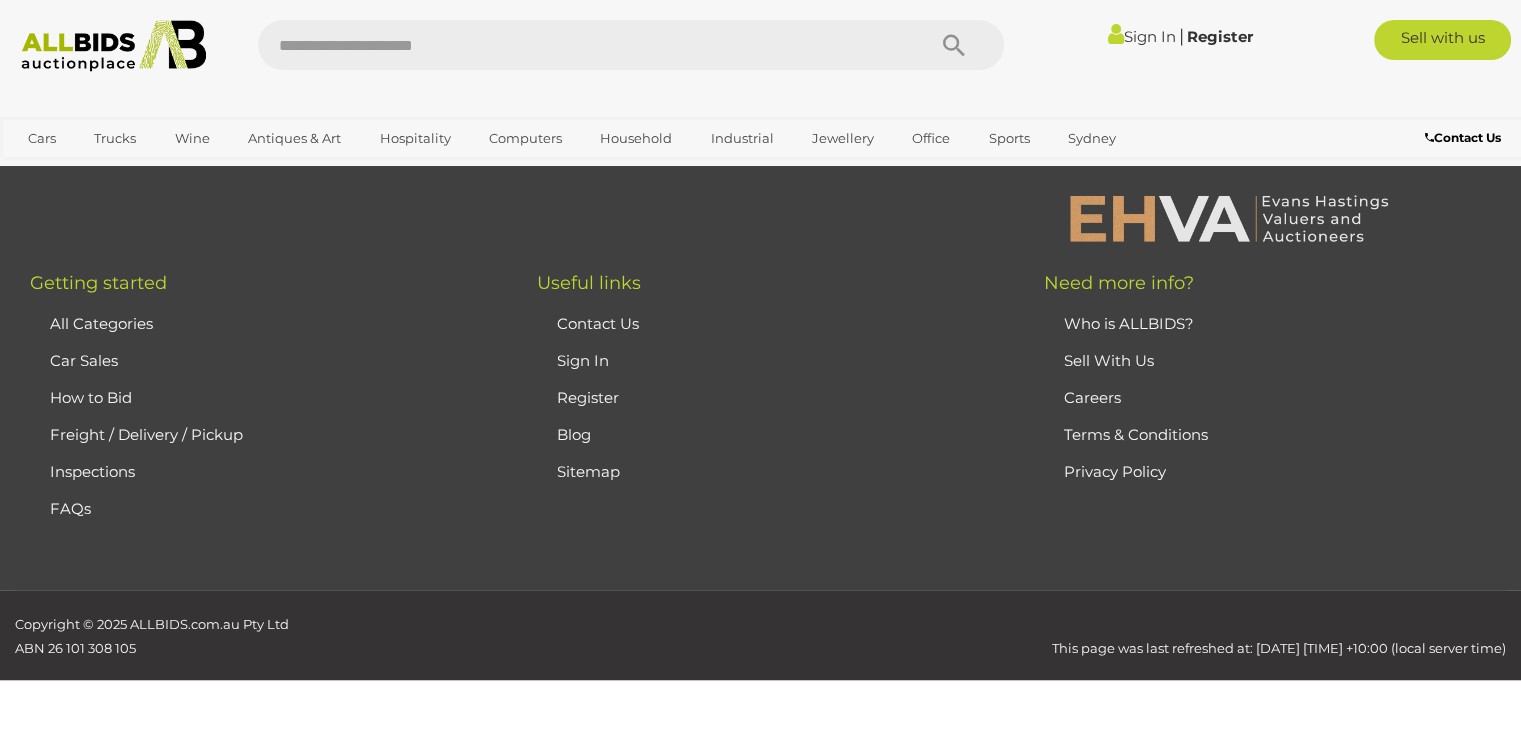 scroll, scrollTop: 131, scrollLeft: 0, axis: vertical 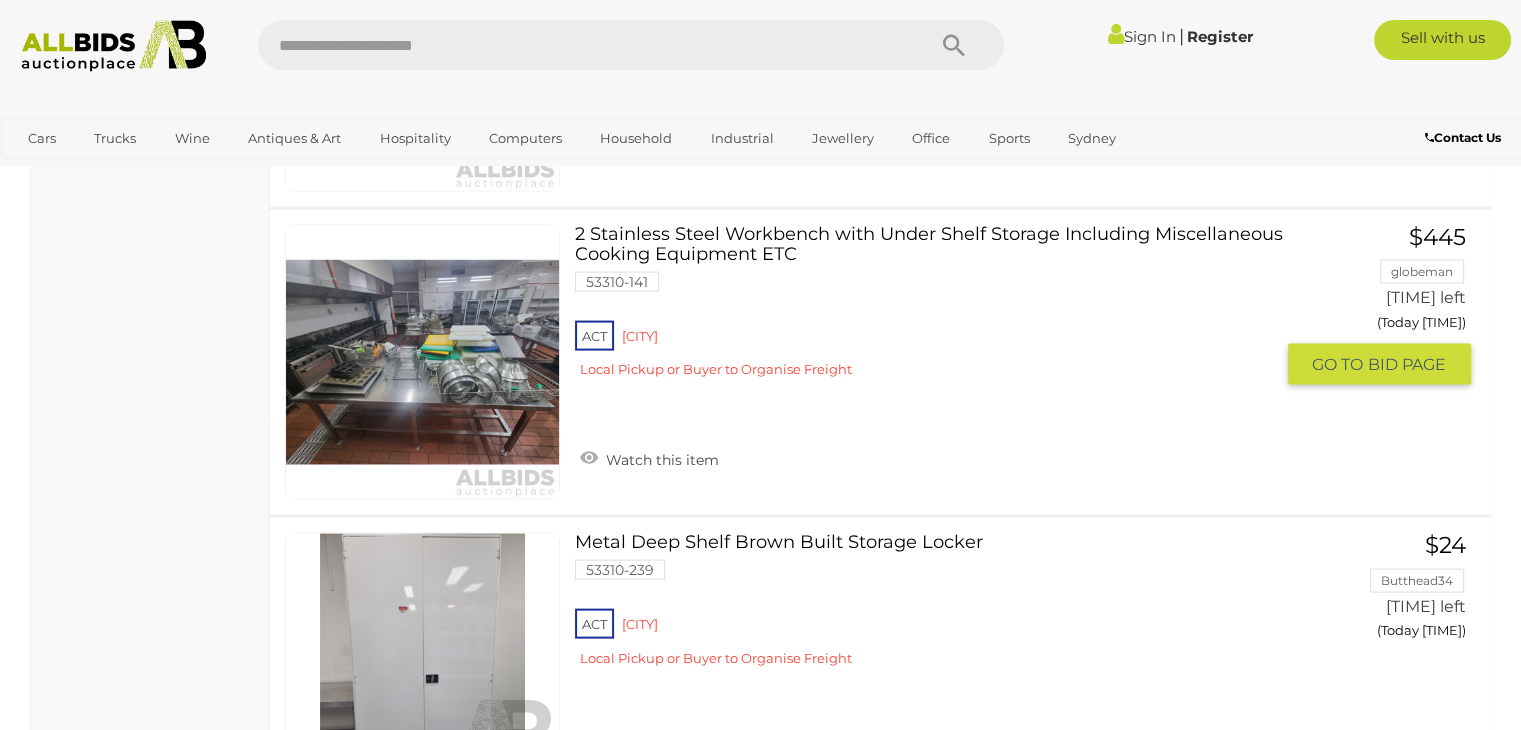 click on "ACT
Reid
Local Pickup or Buyer to Organise Freight" at bounding box center [923, 355] 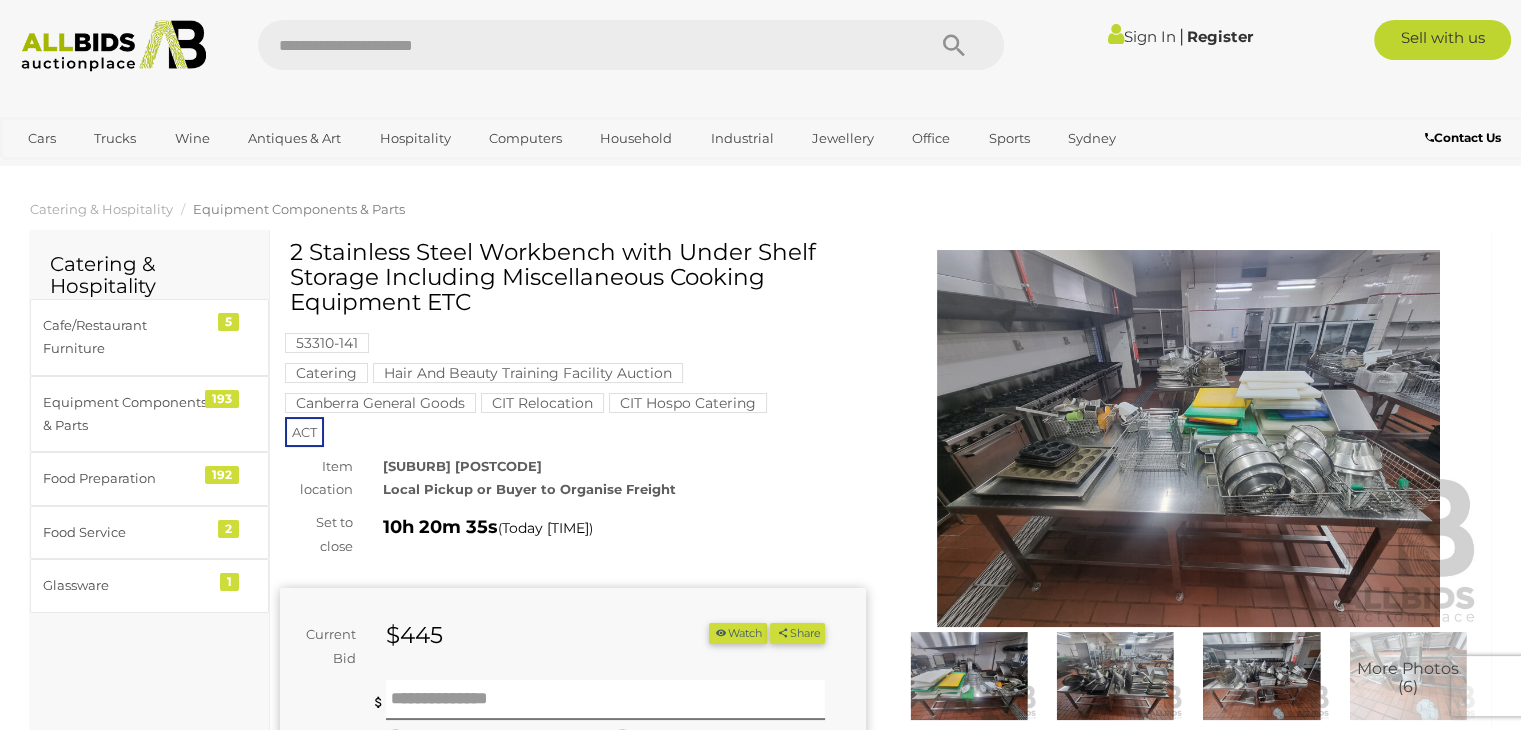 scroll, scrollTop: 100, scrollLeft: 0, axis: vertical 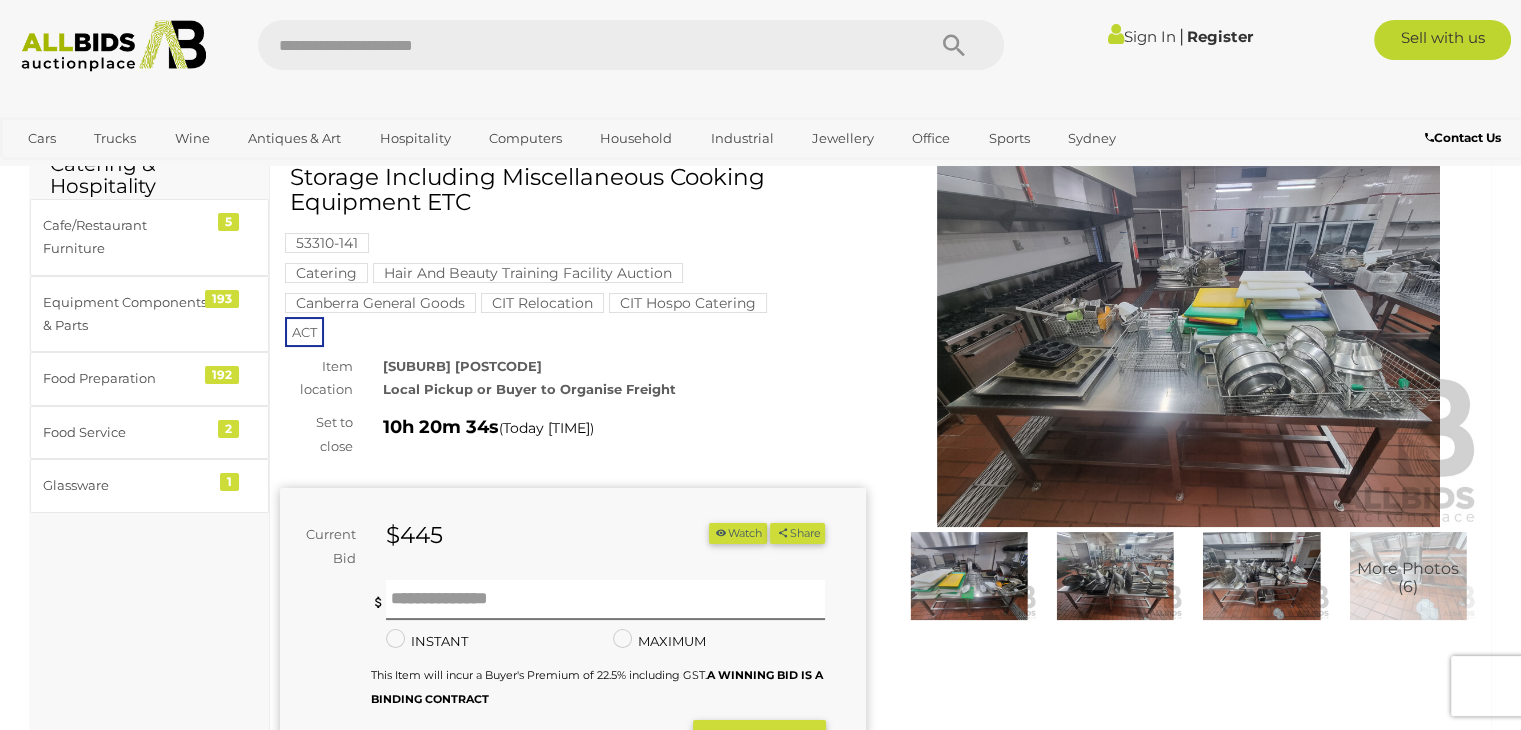 click at bounding box center (1189, 338) 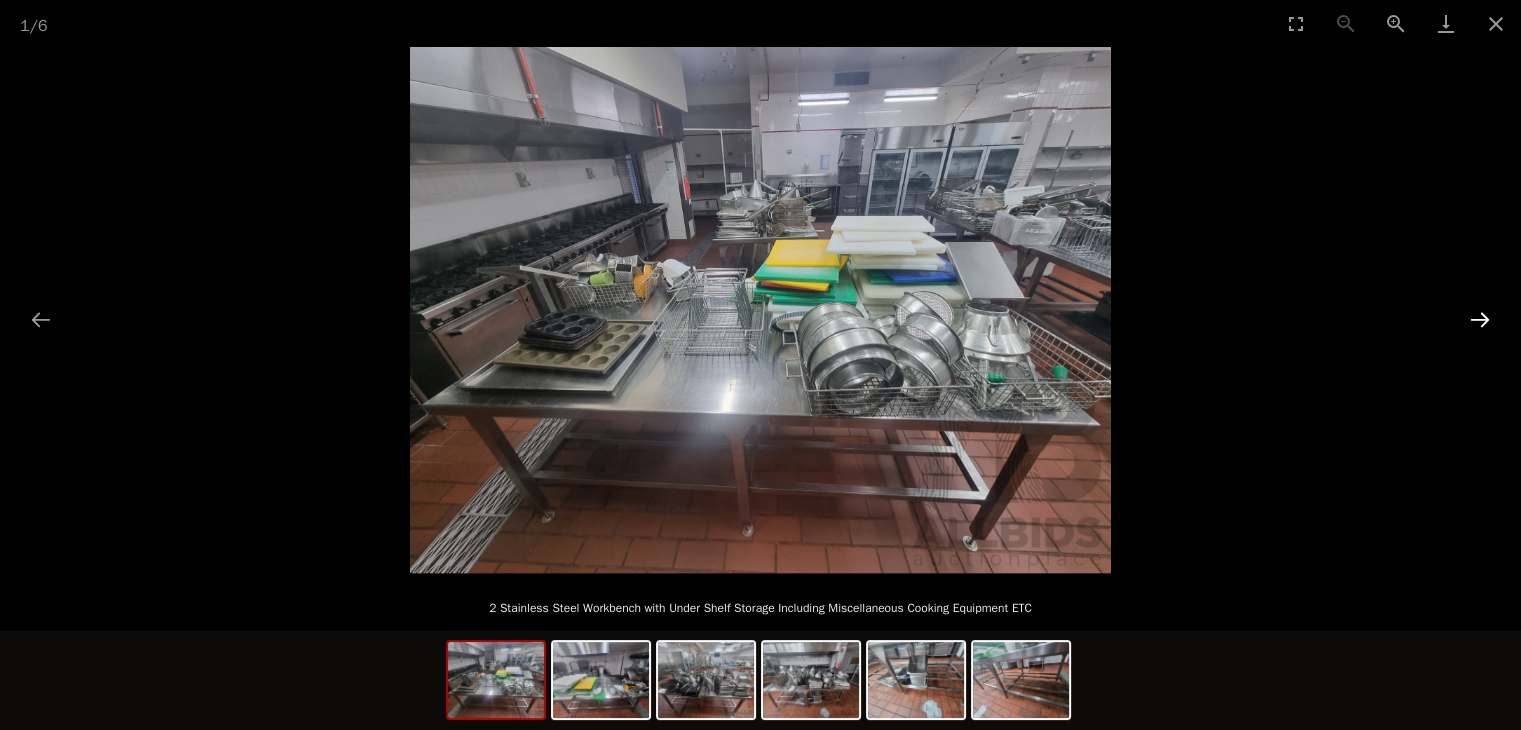 click at bounding box center [1480, 319] 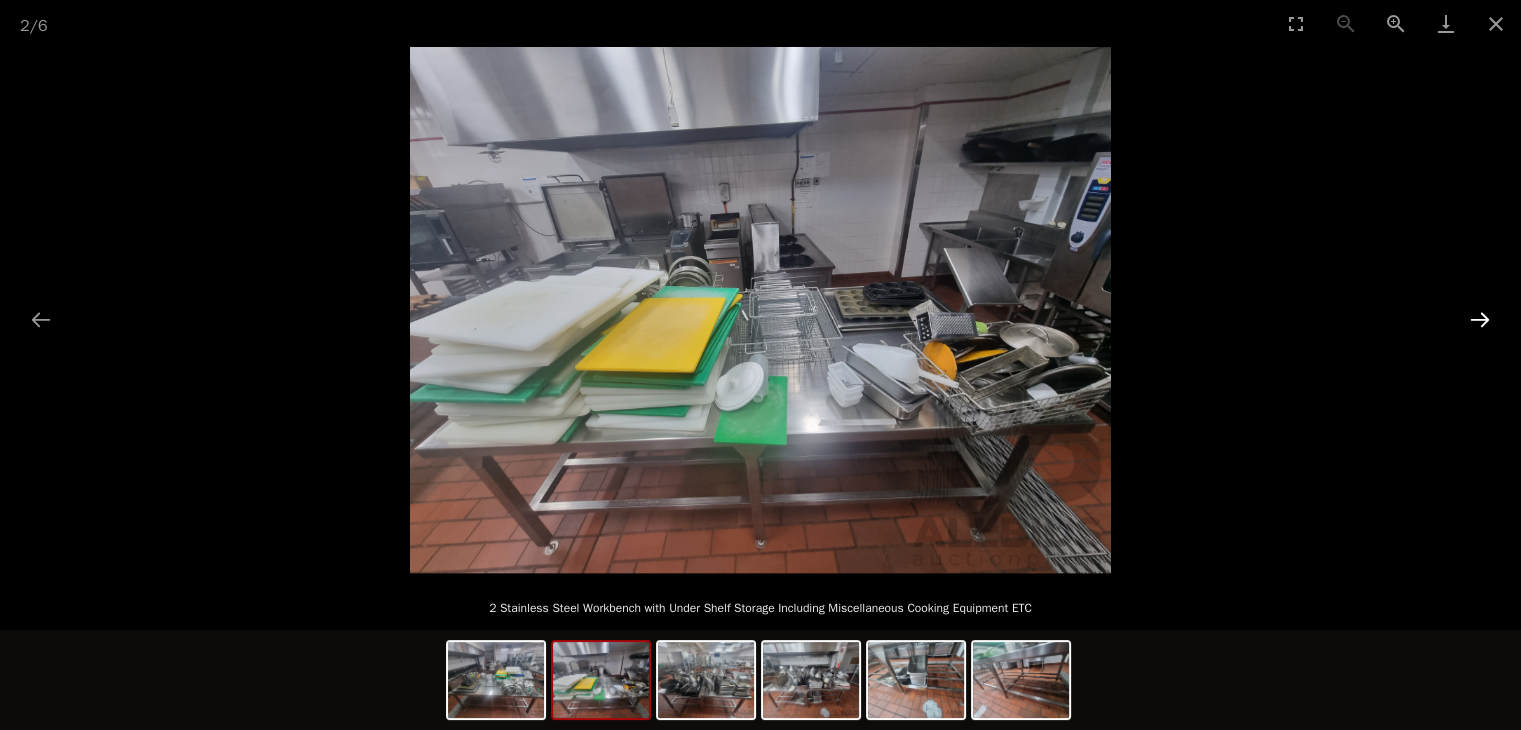 click at bounding box center (1480, 319) 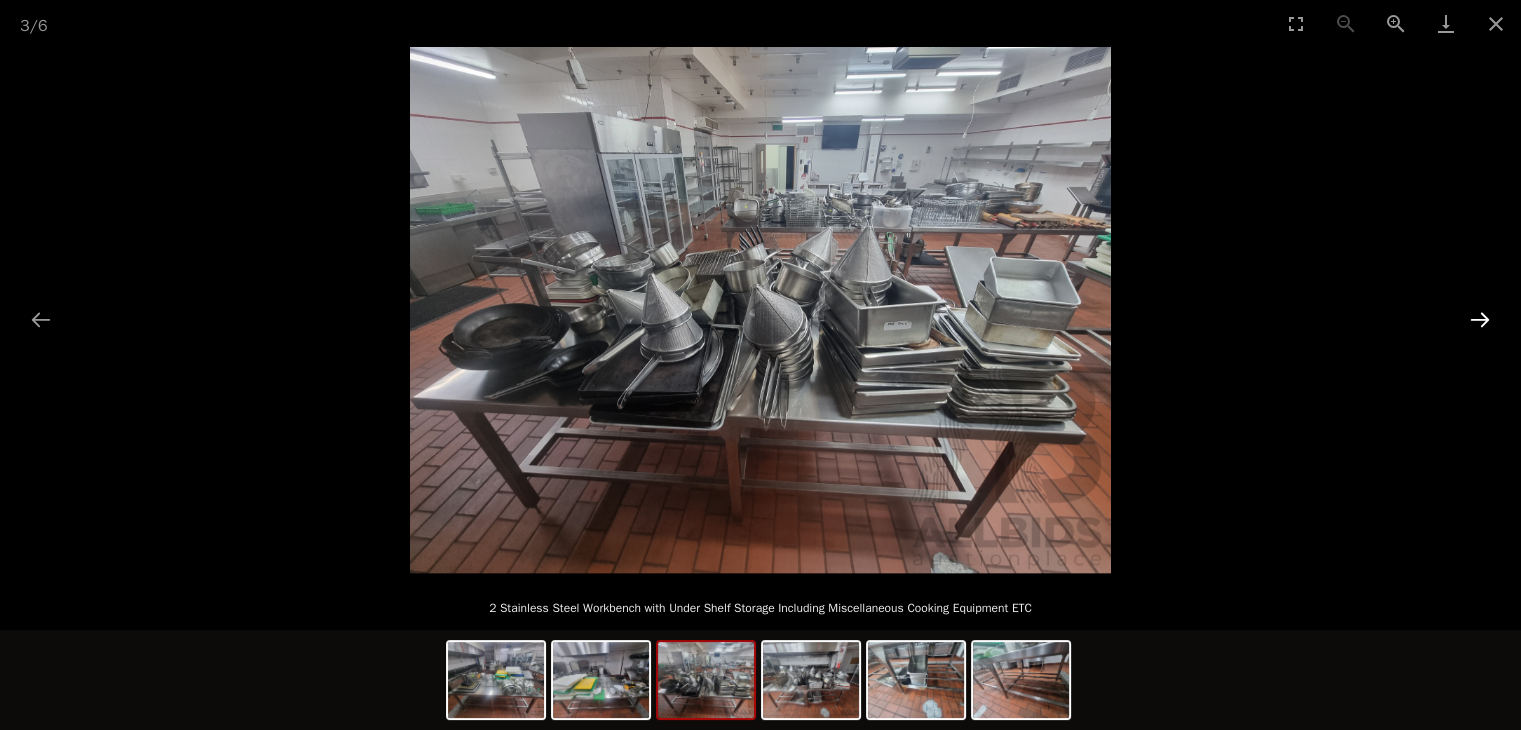 click at bounding box center [1480, 319] 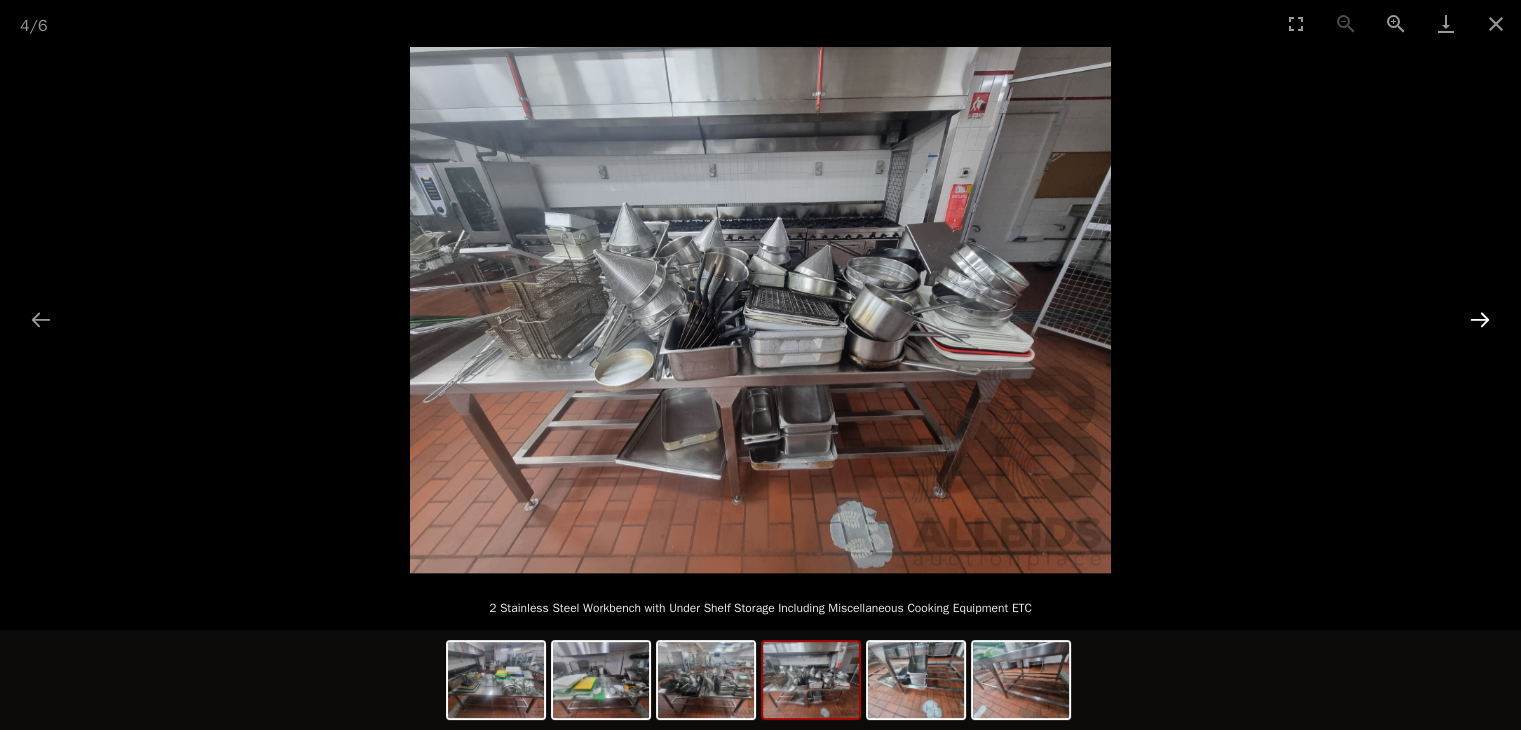 click at bounding box center [1480, 319] 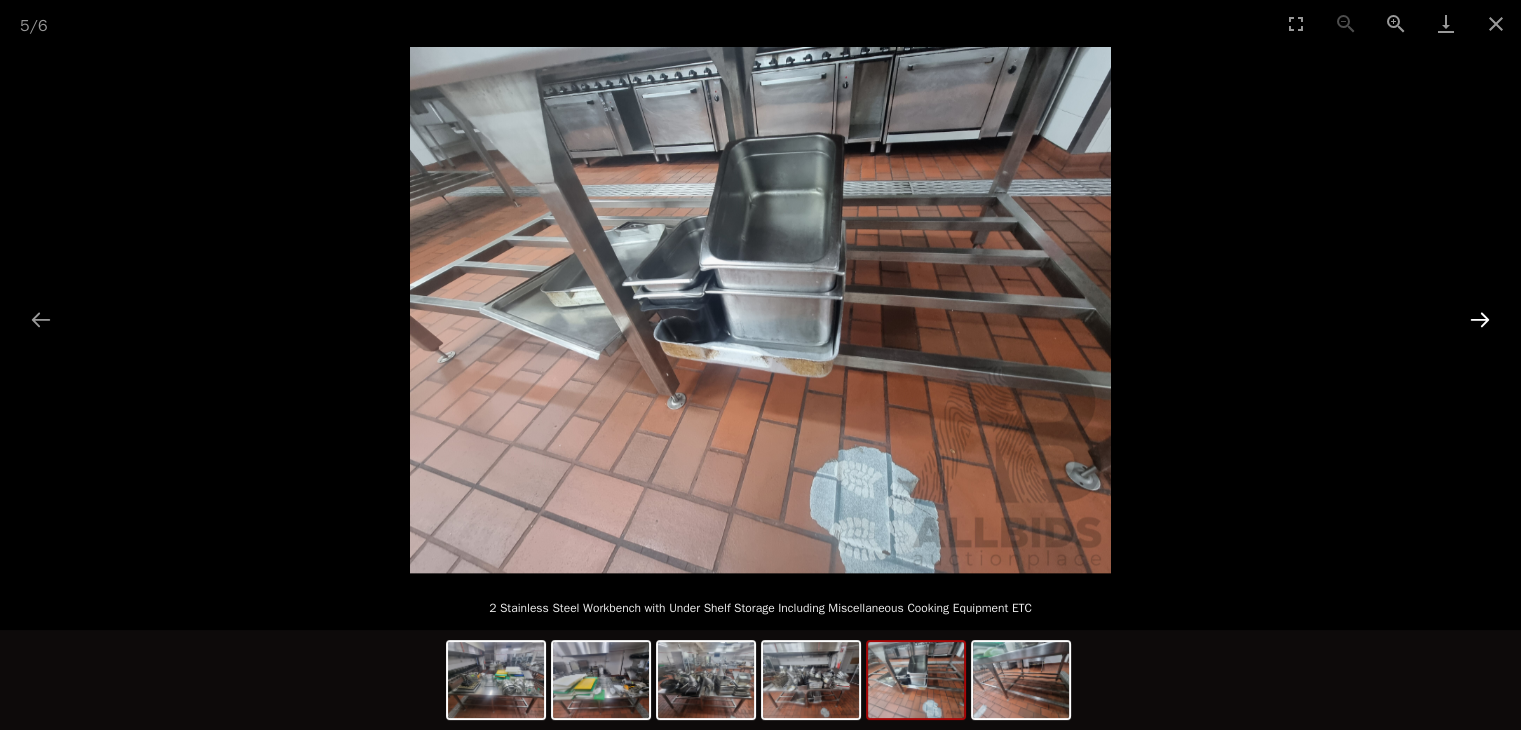 click at bounding box center (1480, 319) 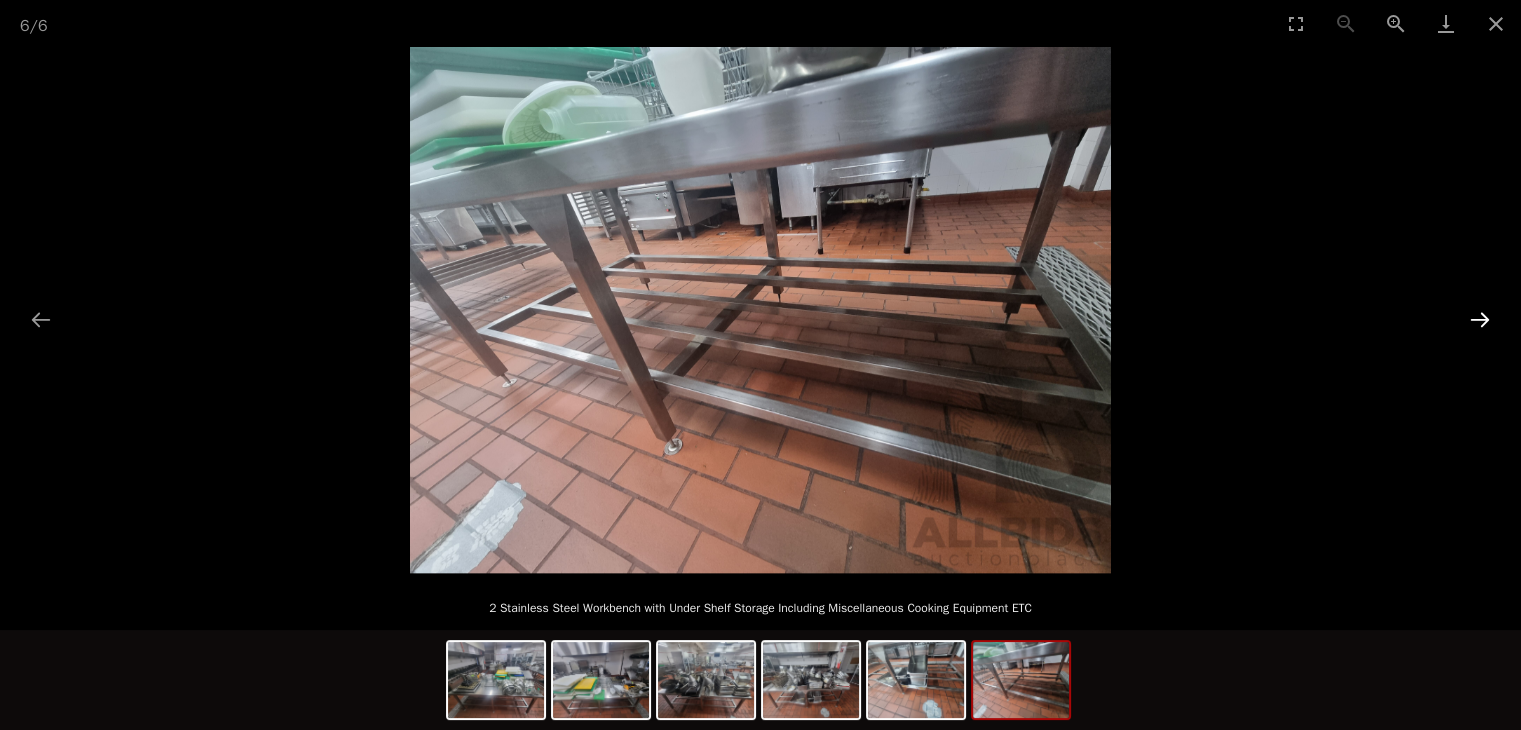 click at bounding box center [1480, 319] 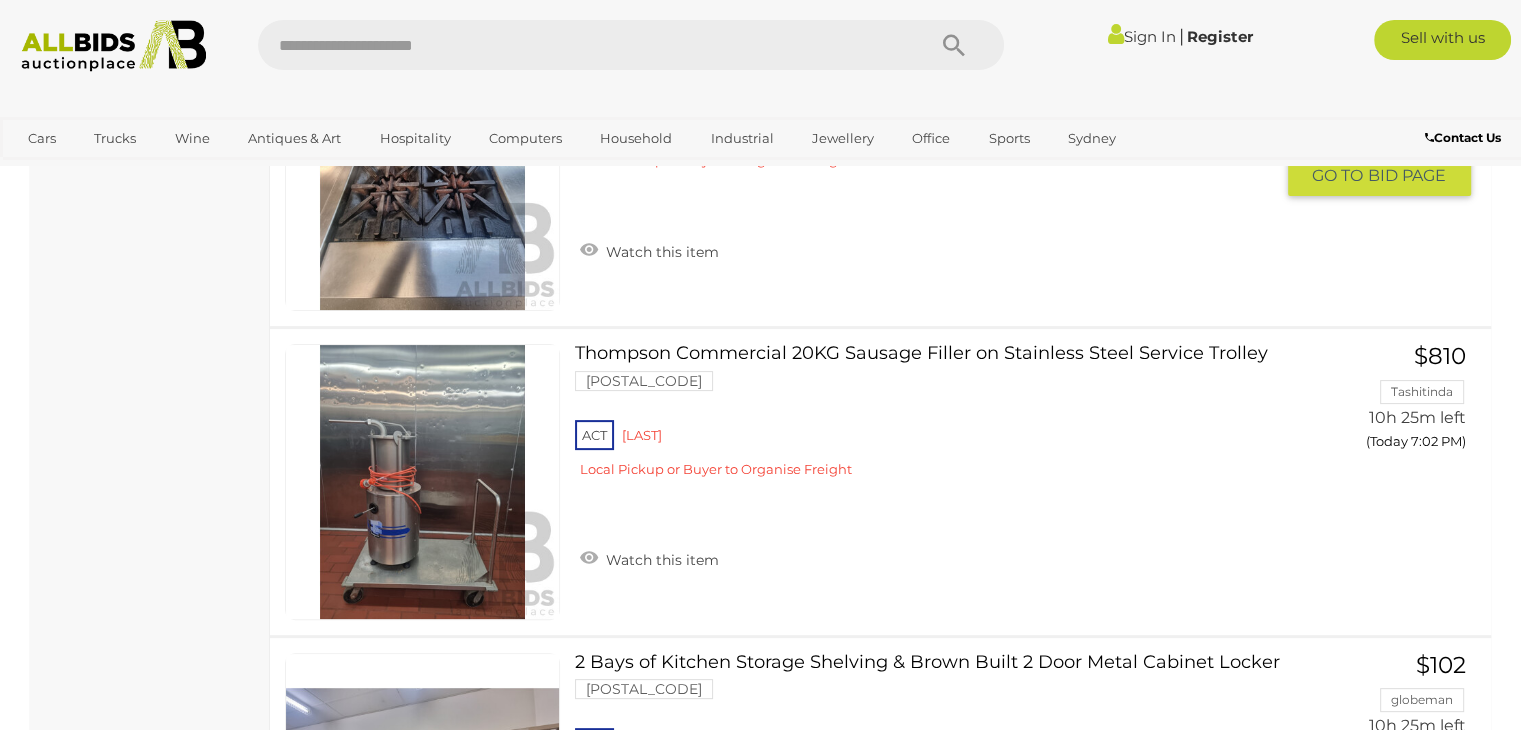 scroll, scrollTop: 8027, scrollLeft: 0, axis: vertical 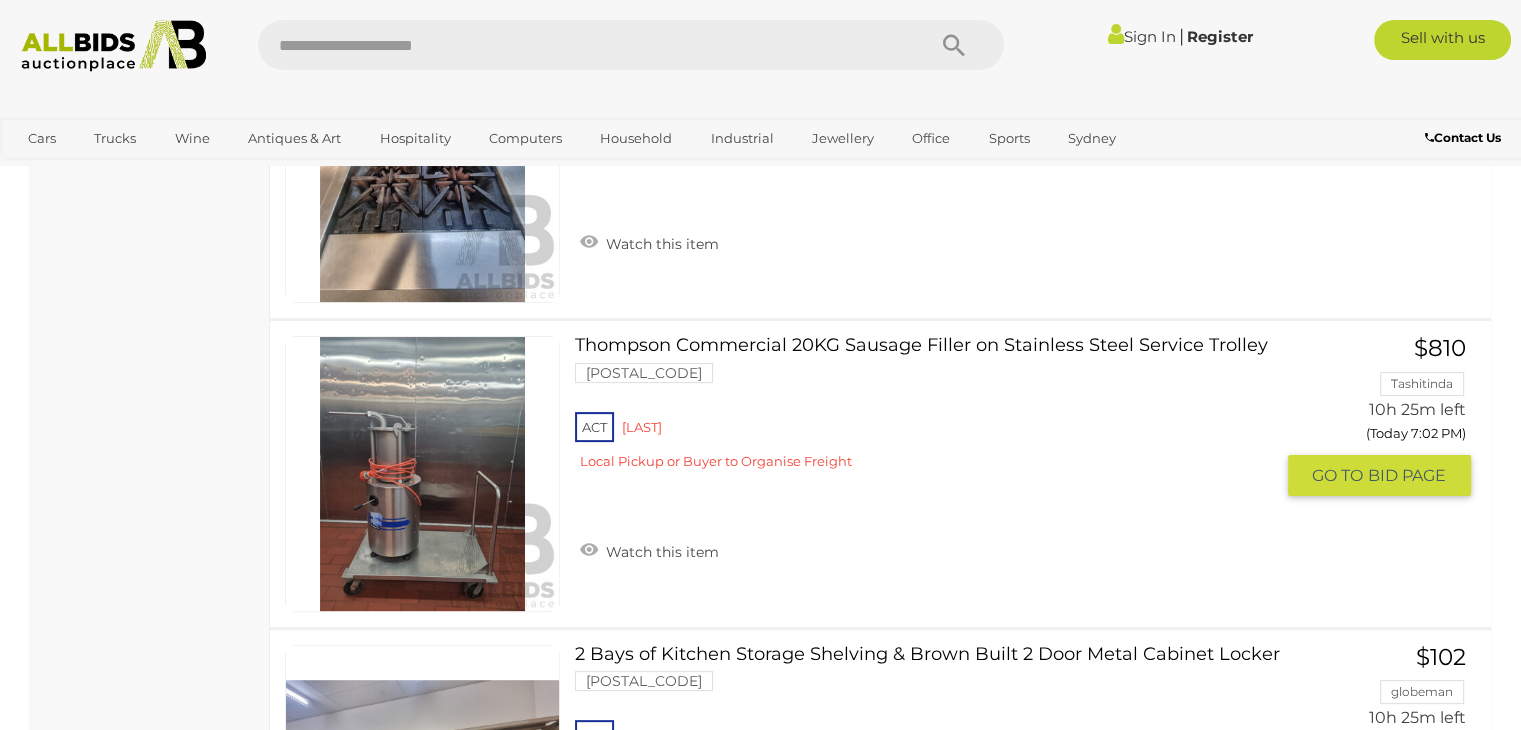 click on "ACT
[LAST]
Local Pickup or Buyer to Organise Freight" at bounding box center [923, 446] 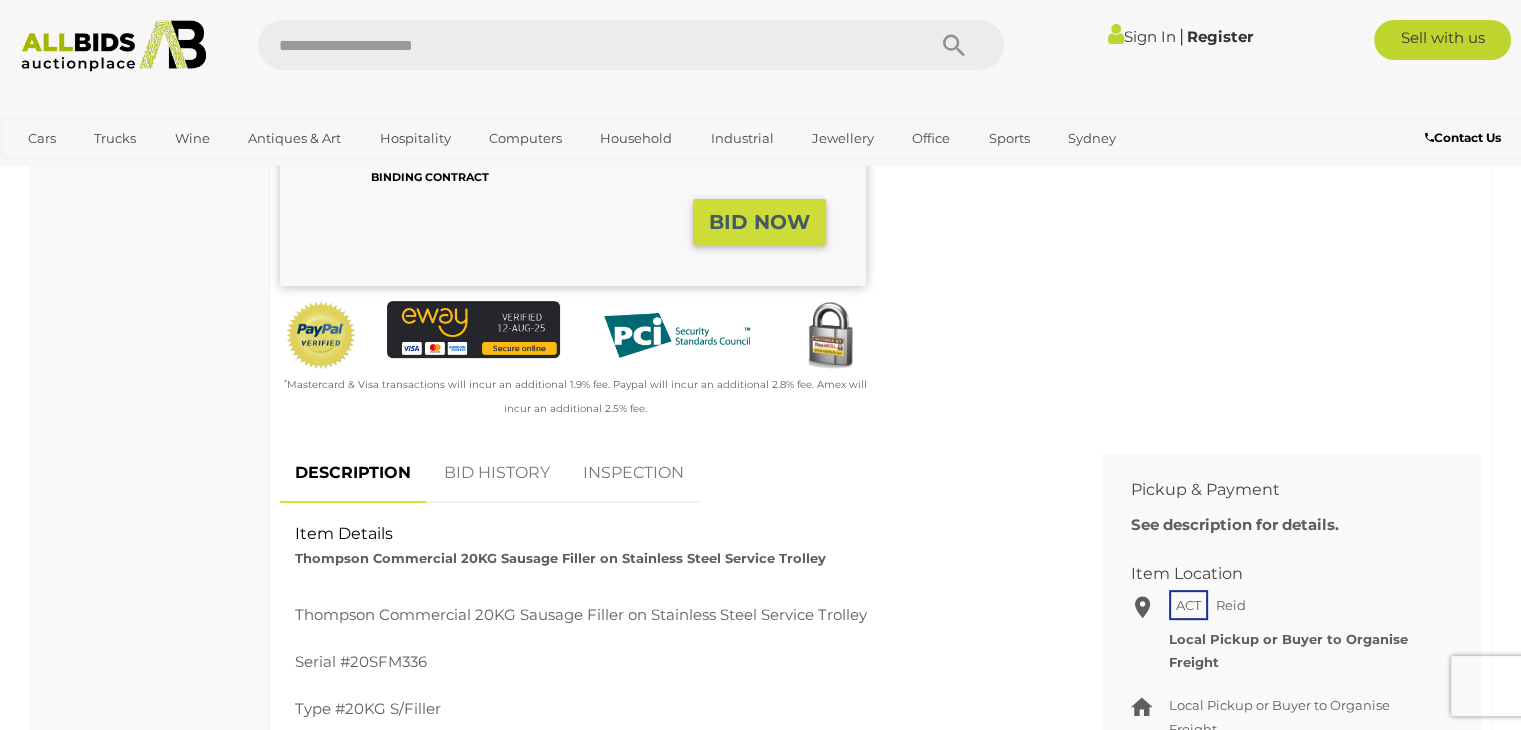 scroll, scrollTop: 600, scrollLeft: 0, axis: vertical 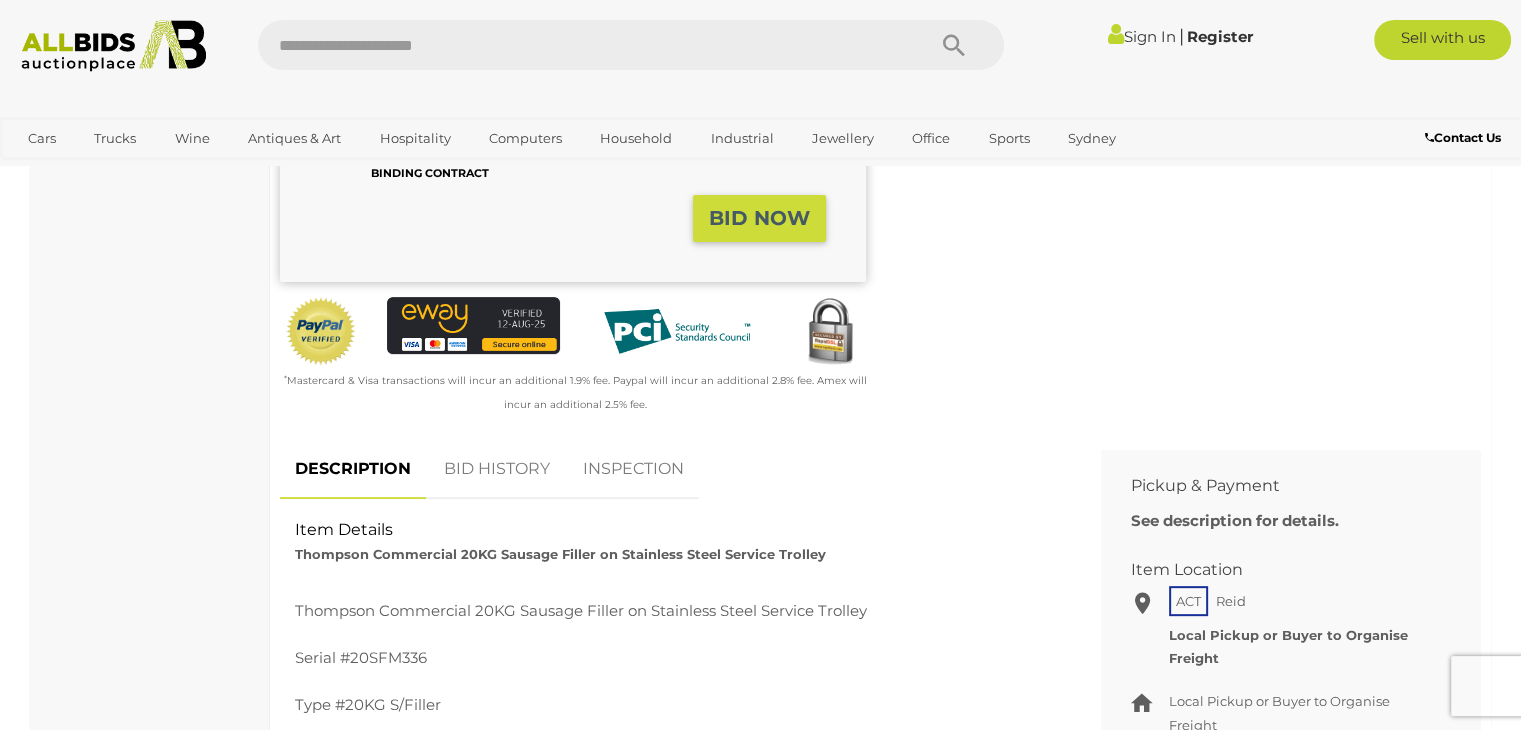 click on "BID HISTORY" at bounding box center [497, 469] 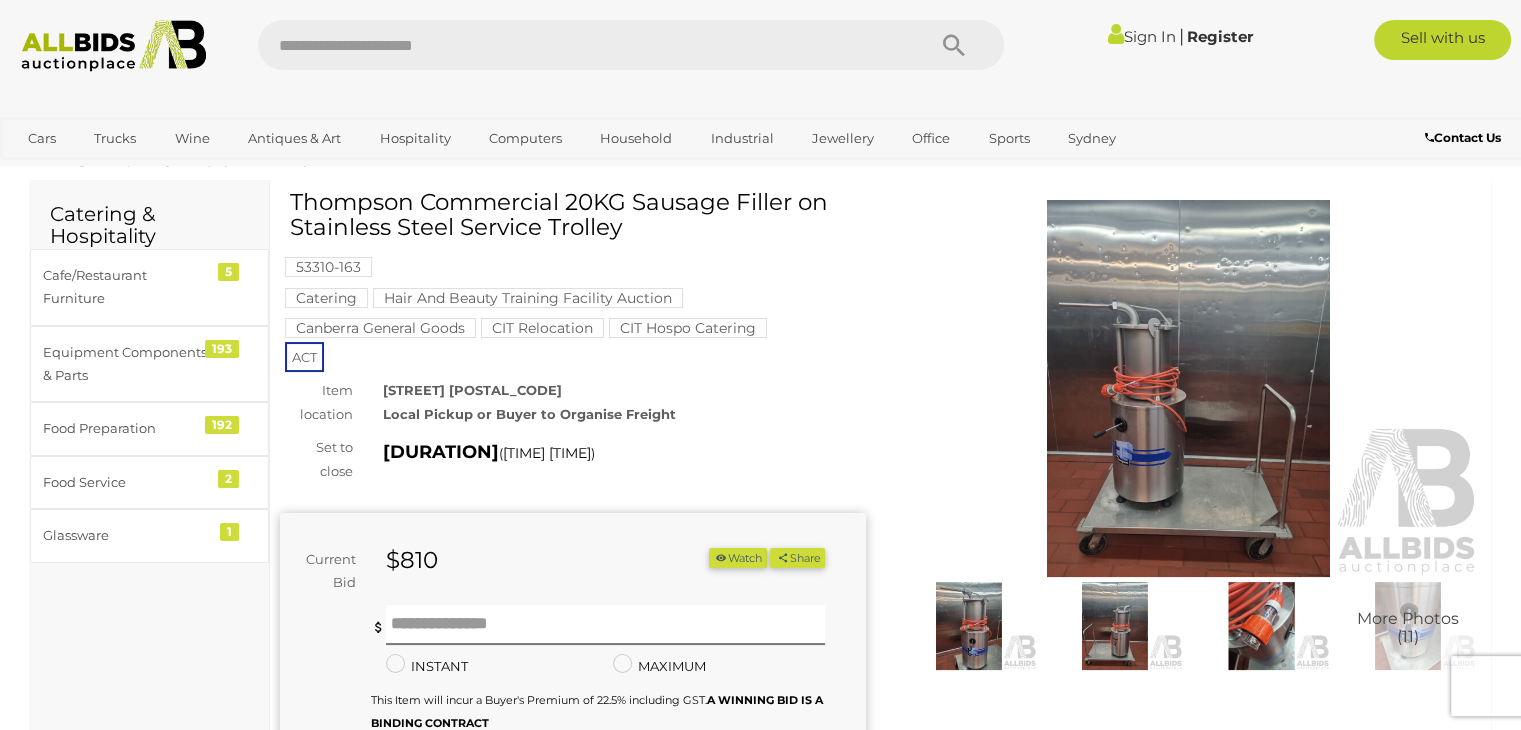 scroll, scrollTop: 0, scrollLeft: 0, axis: both 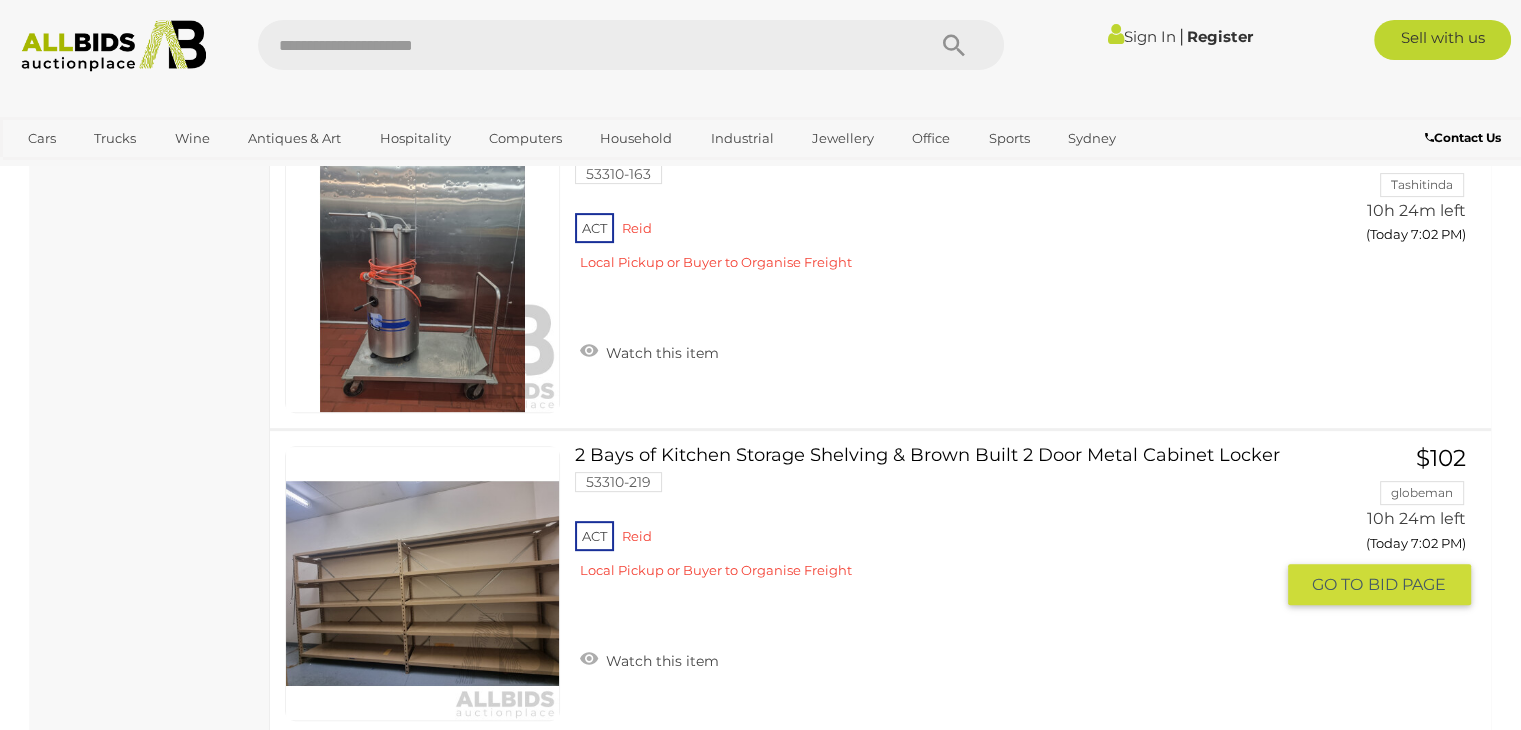 click on "ACT
Reid
Local Pickup or Buyer to Organise Freight" at bounding box center (923, 555) 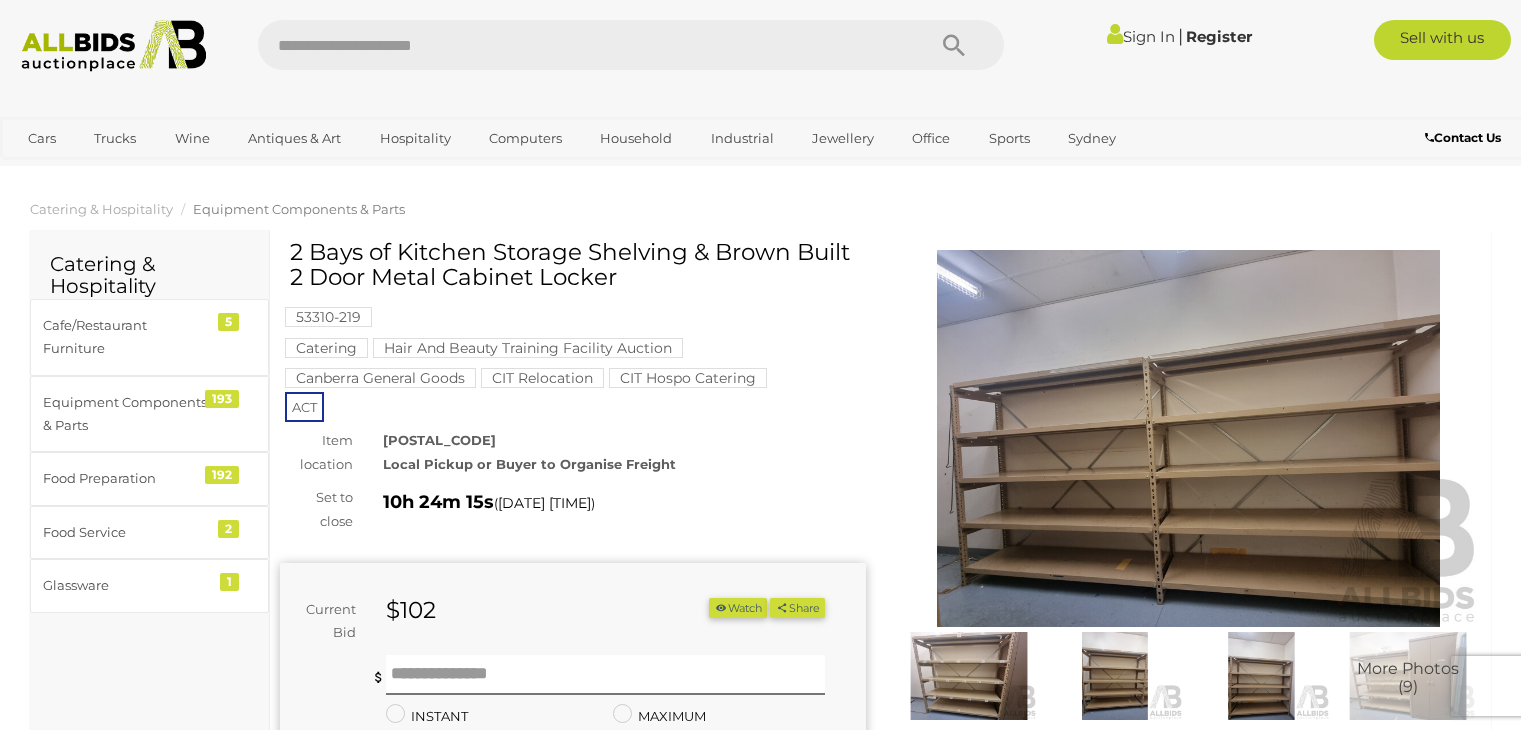 scroll, scrollTop: 0, scrollLeft: 0, axis: both 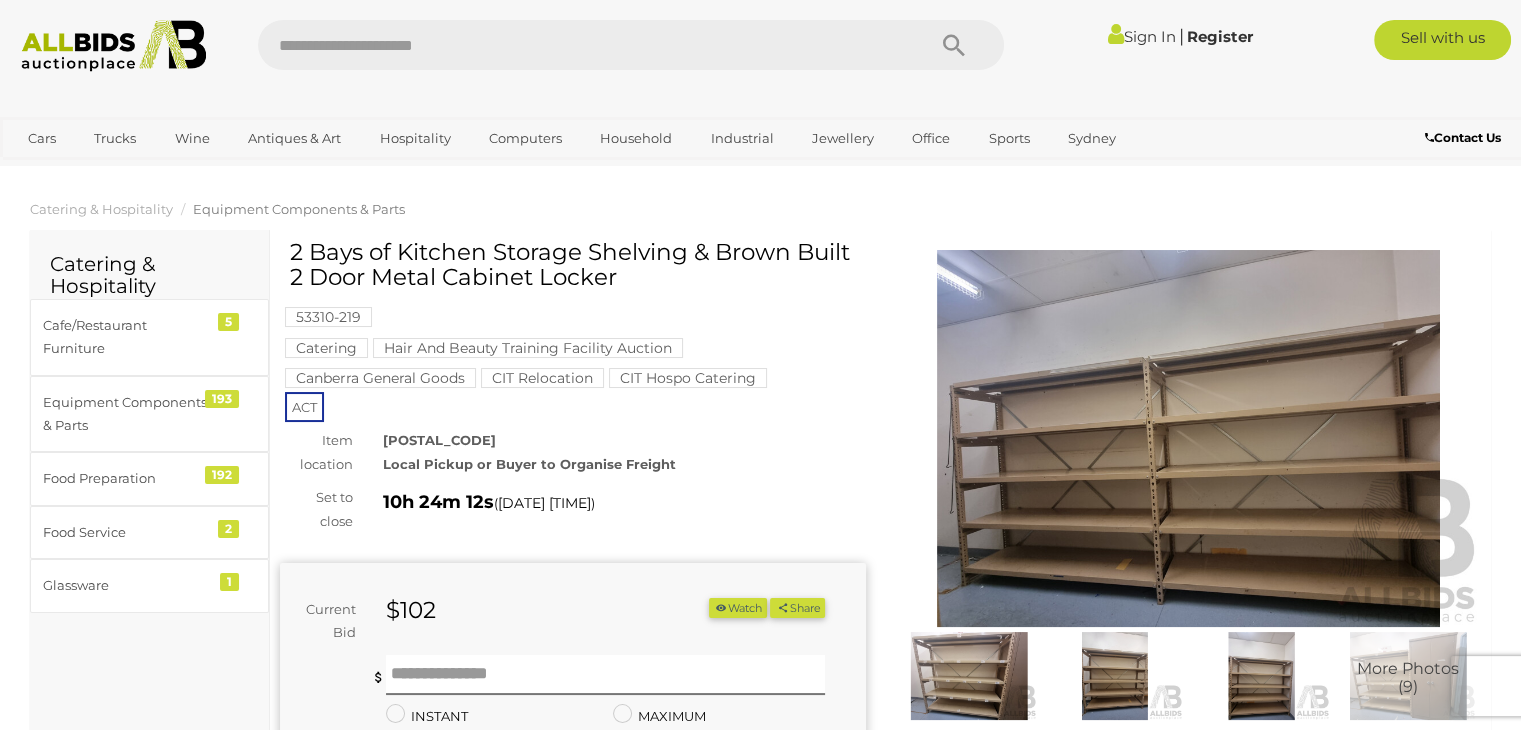 click at bounding box center [1189, 438] 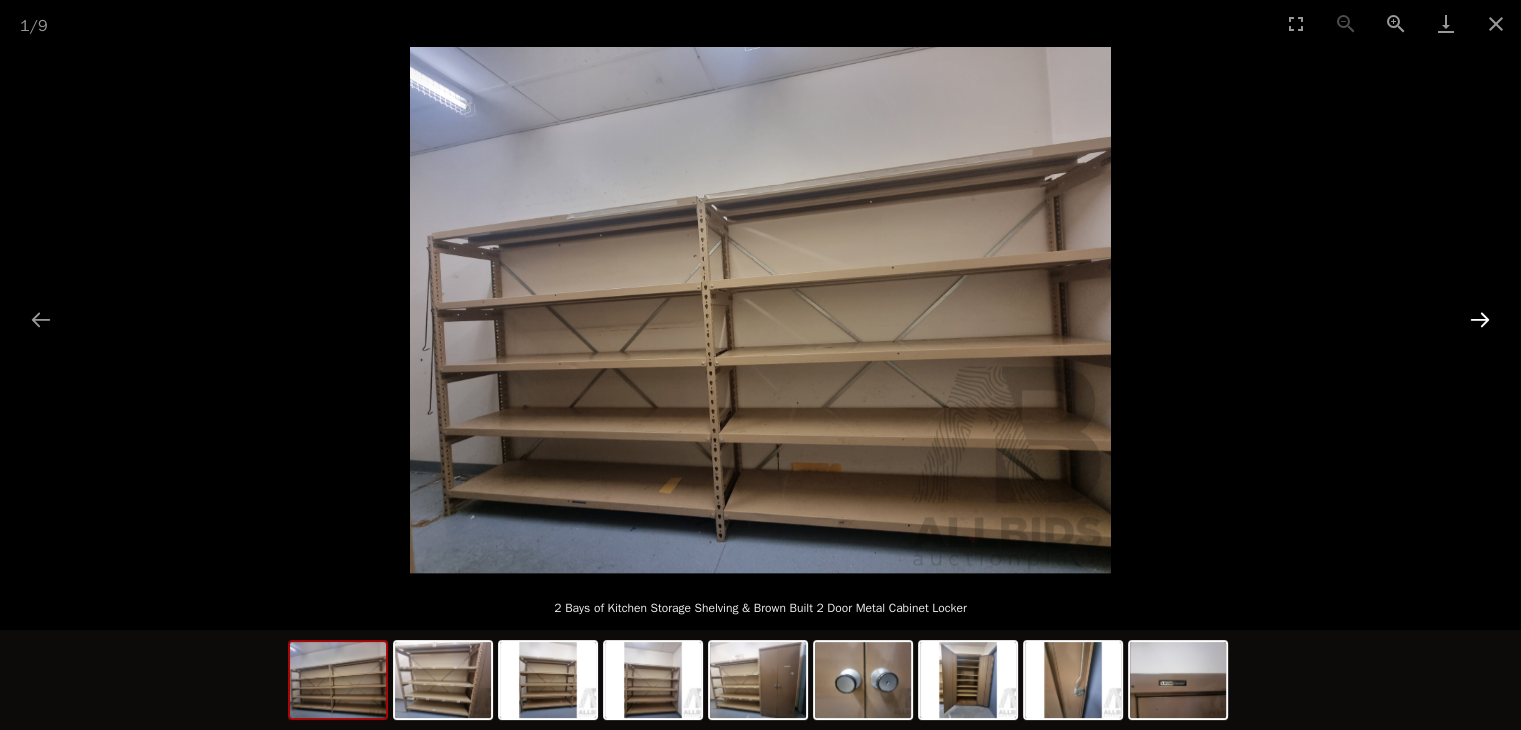 click at bounding box center (1480, 319) 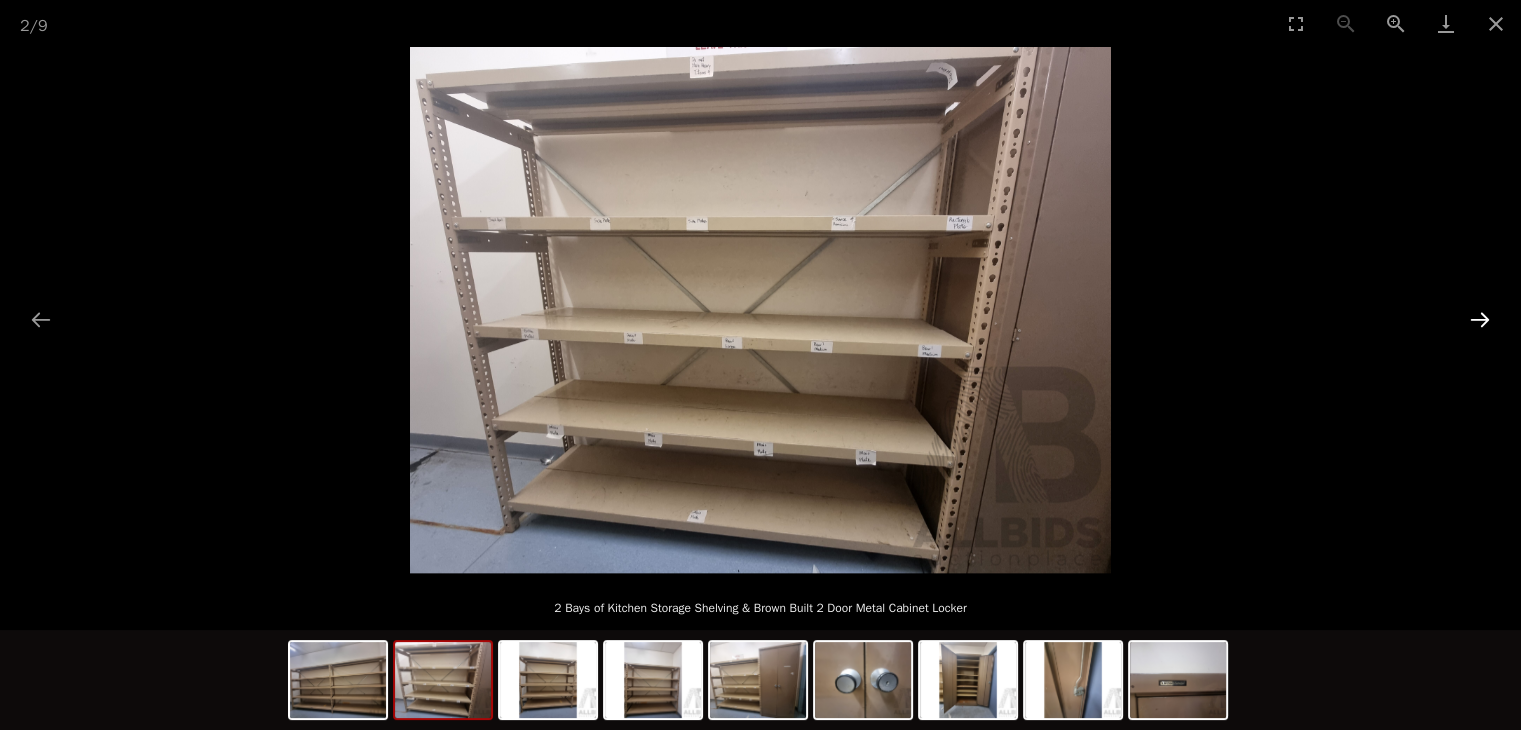 click at bounding box center [1480, 319] 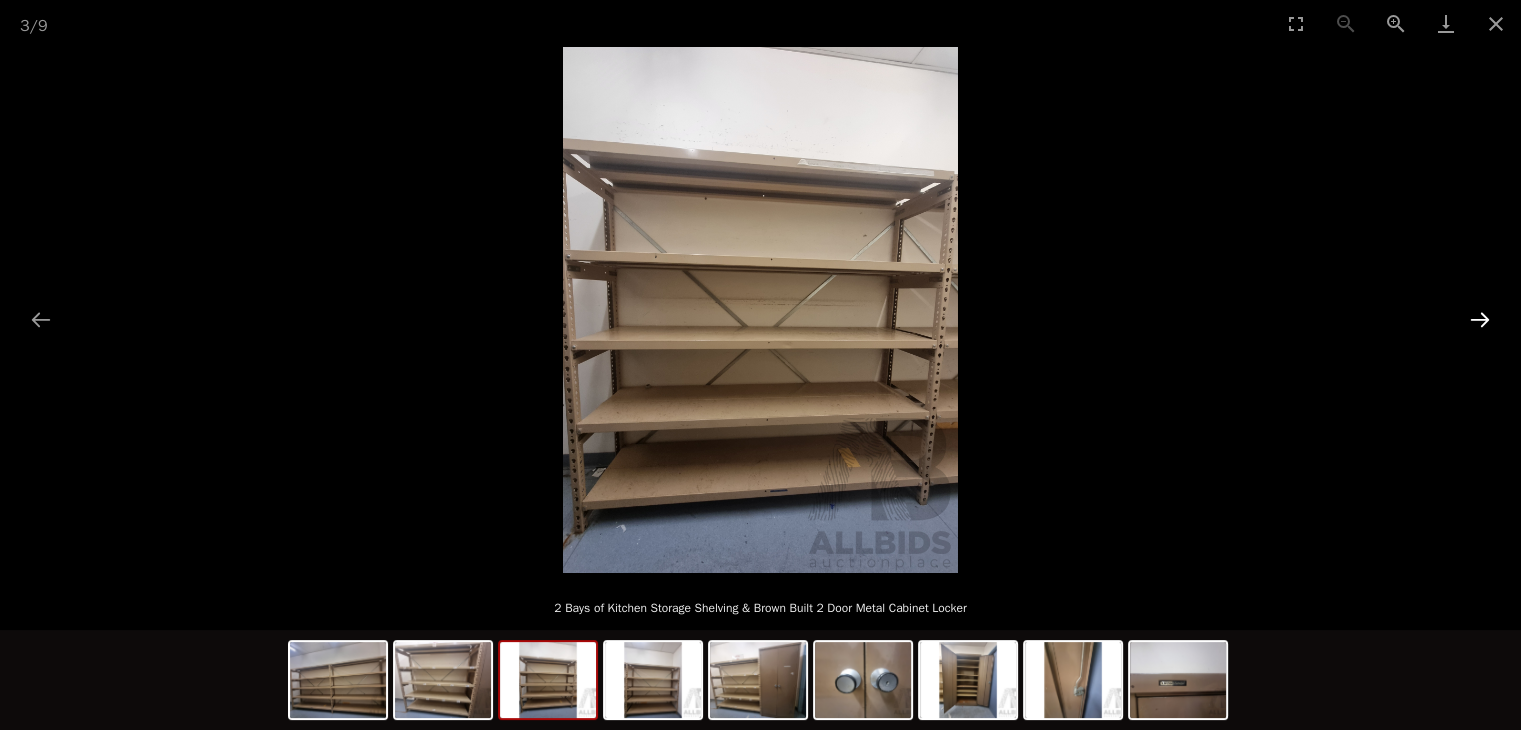 click at bounding box center (1480, 319) 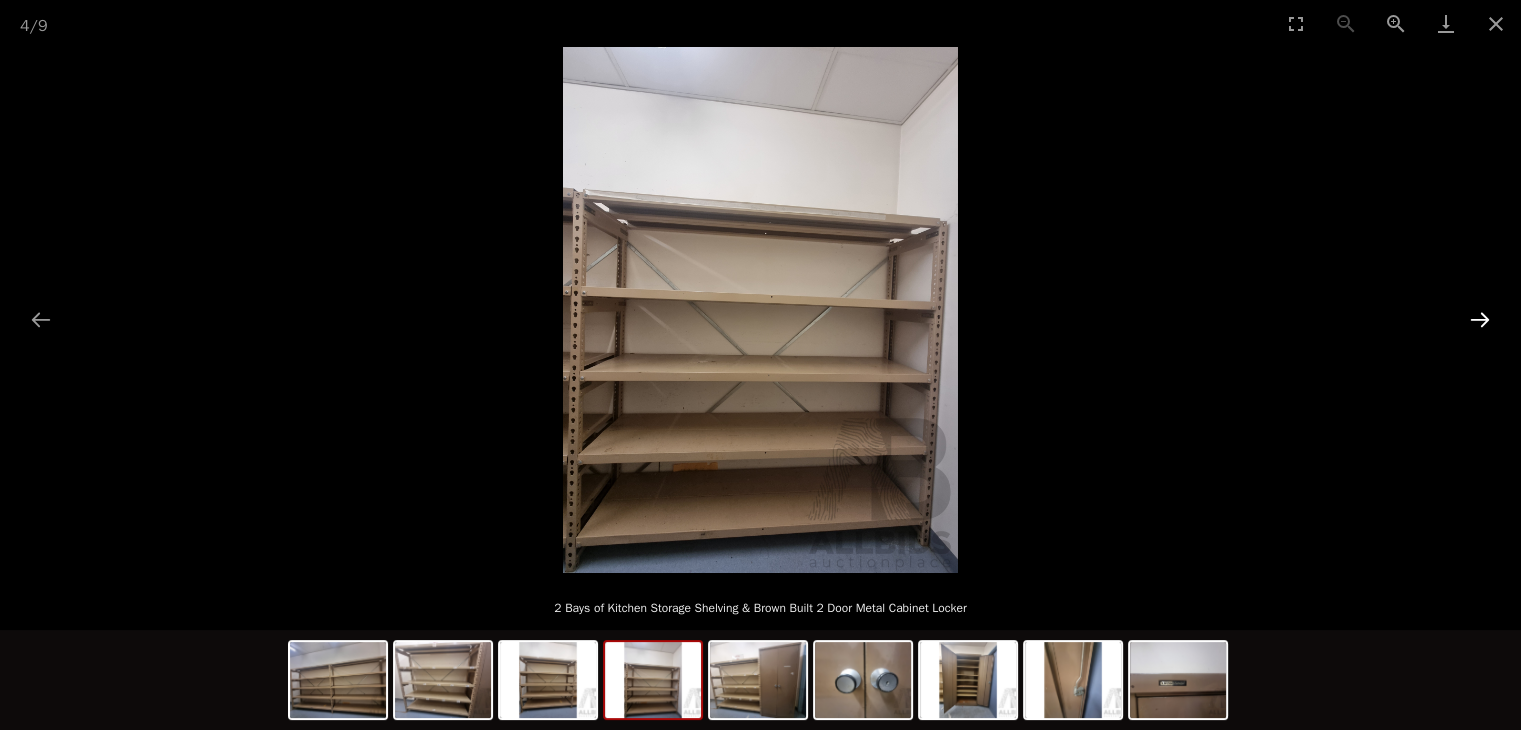 click at bounding box center [1480, 319] 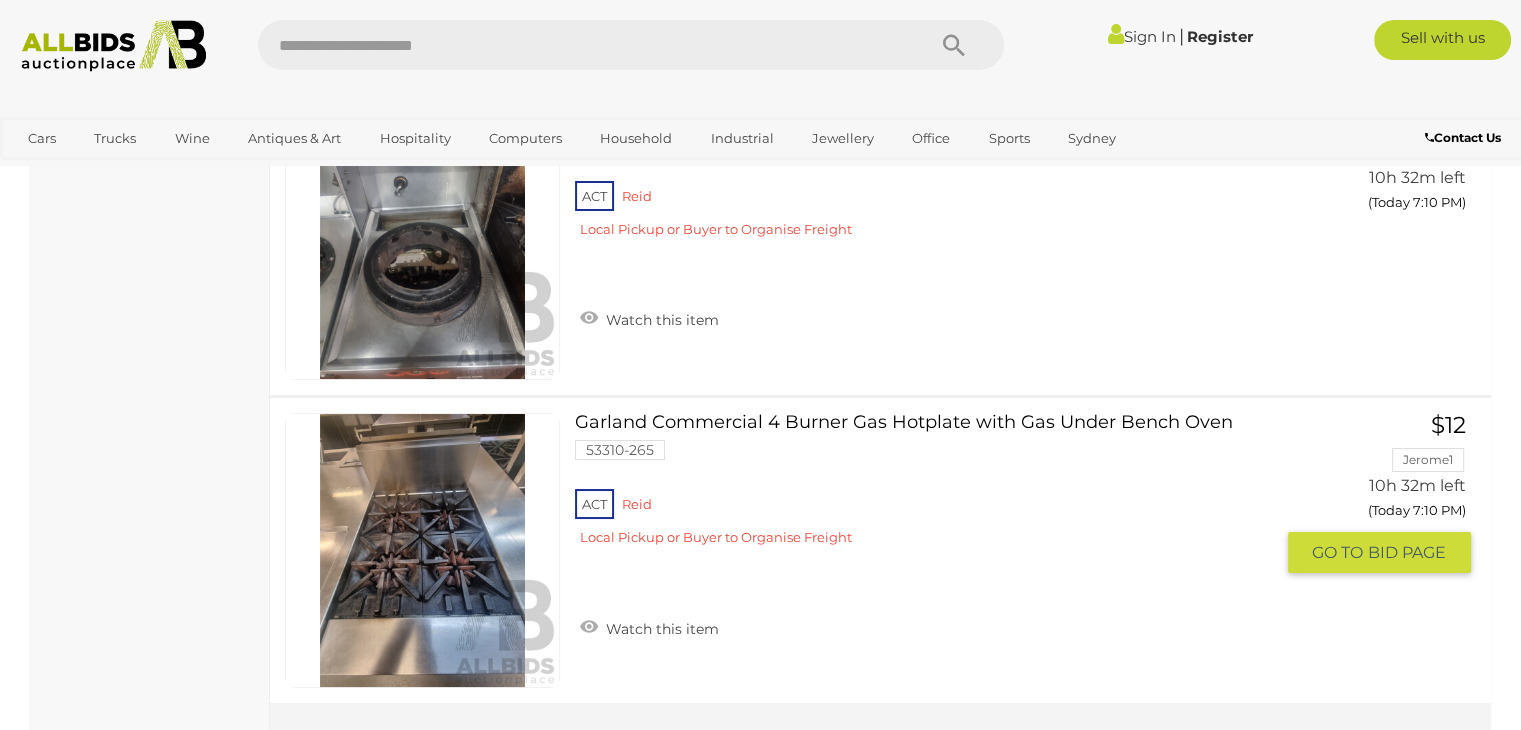 scroll, scrollTop: 15233, scrollLeft: 0, axis: vertical 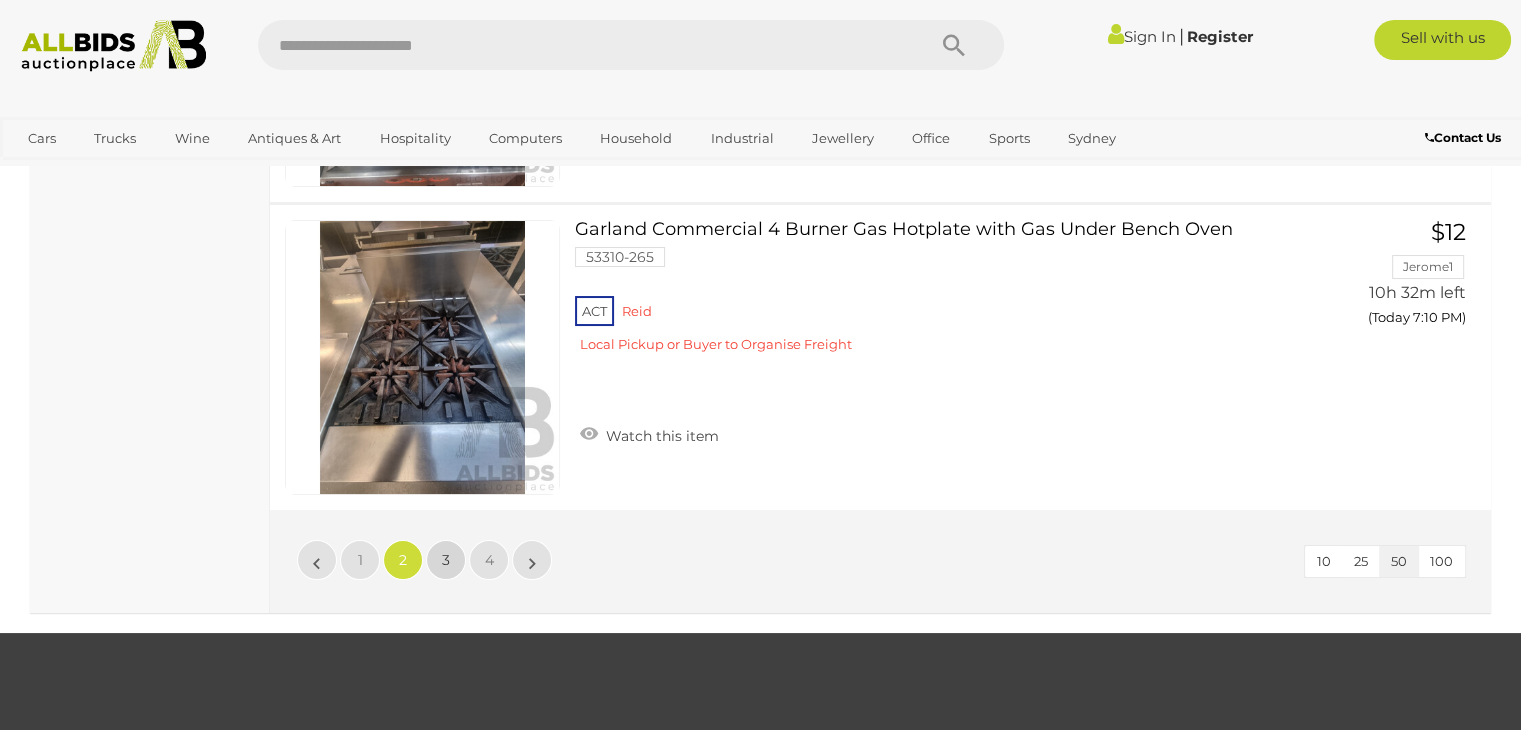 click on "3" at bounding box center (360, 560) 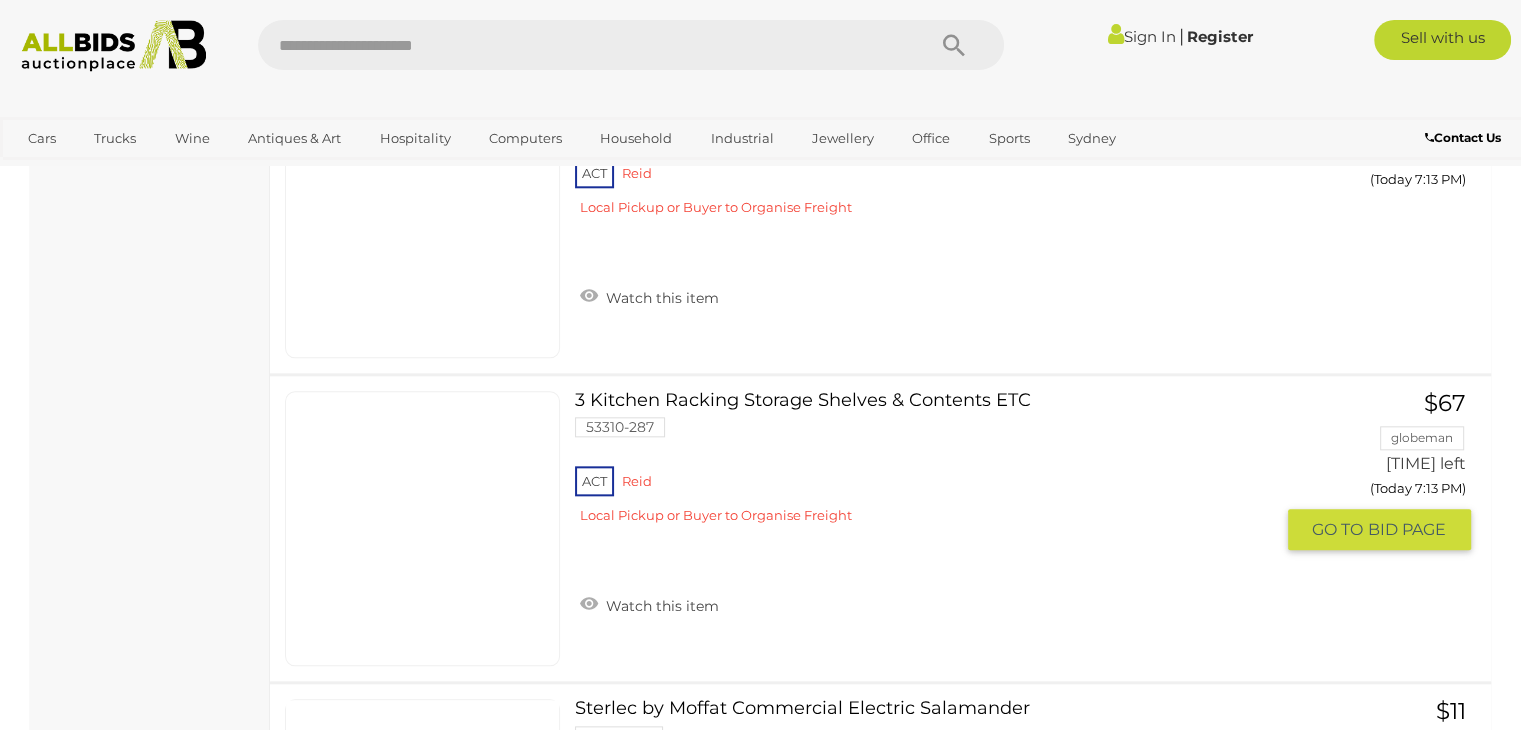 scroll, scrollTop: 2231, scrollLeft: 0, axis: vertical 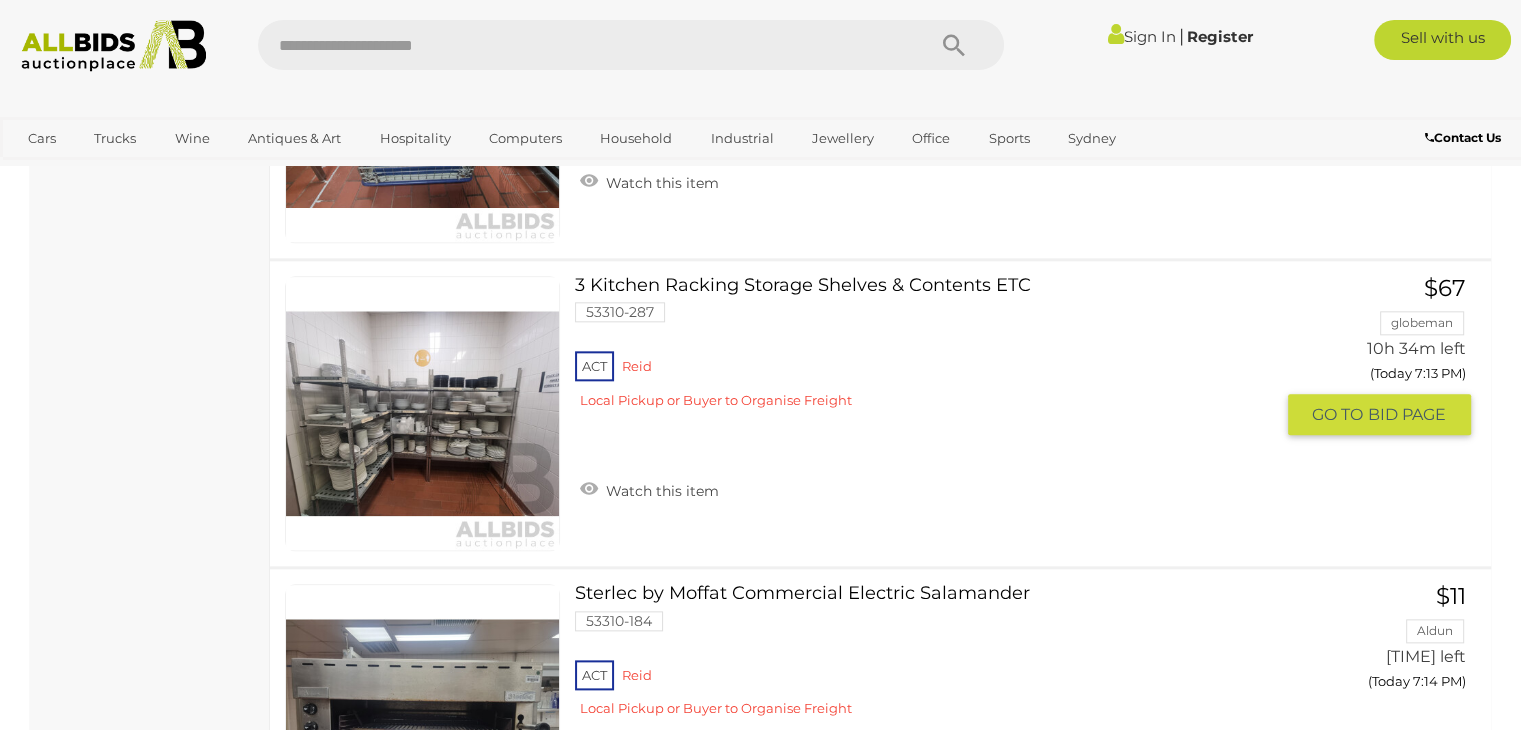 click on "ACT
[LAST]
Local Pickup or Buyer to Organise Freight" at bounding box center [923, 385] 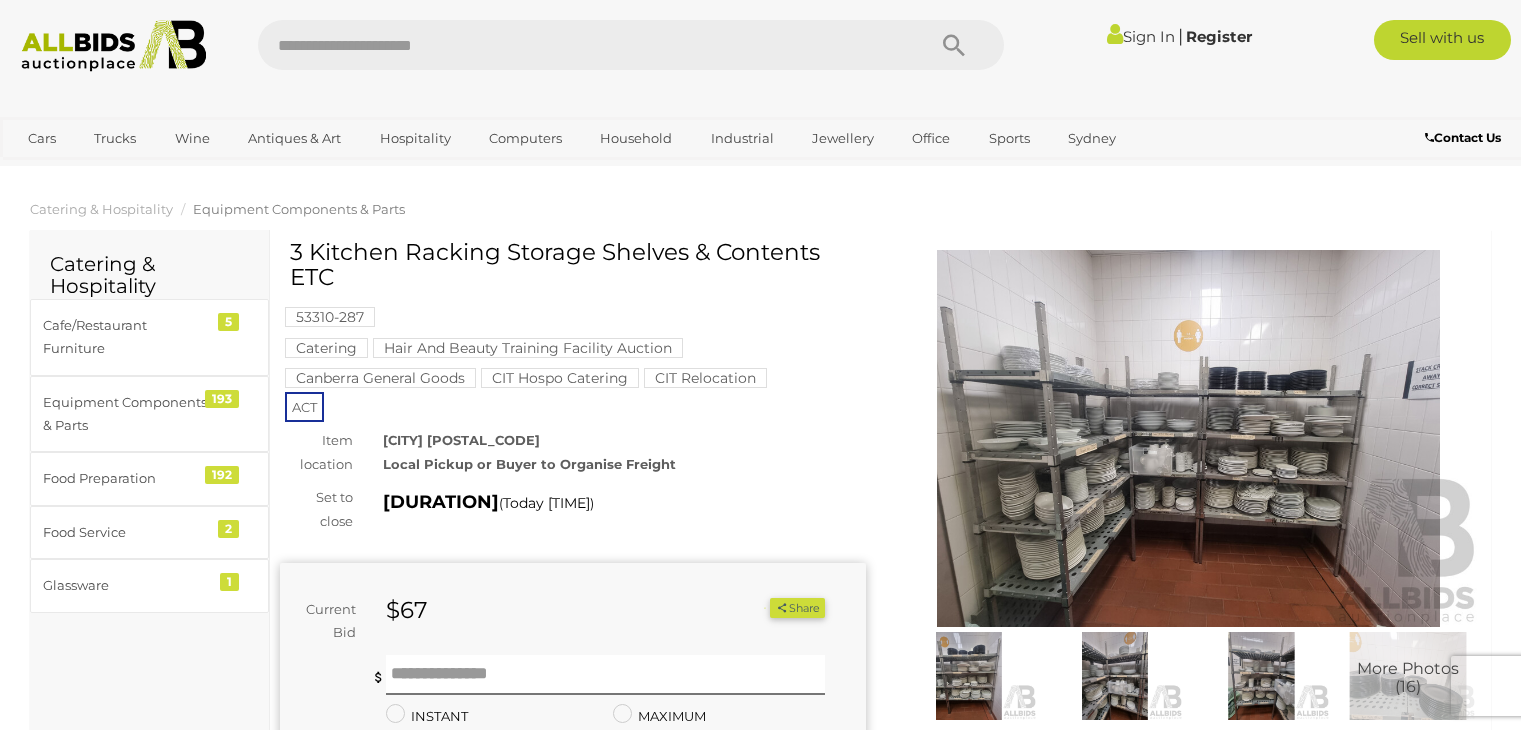 scroll, scrollTop: 0, scrollLeft: 0, axis: both 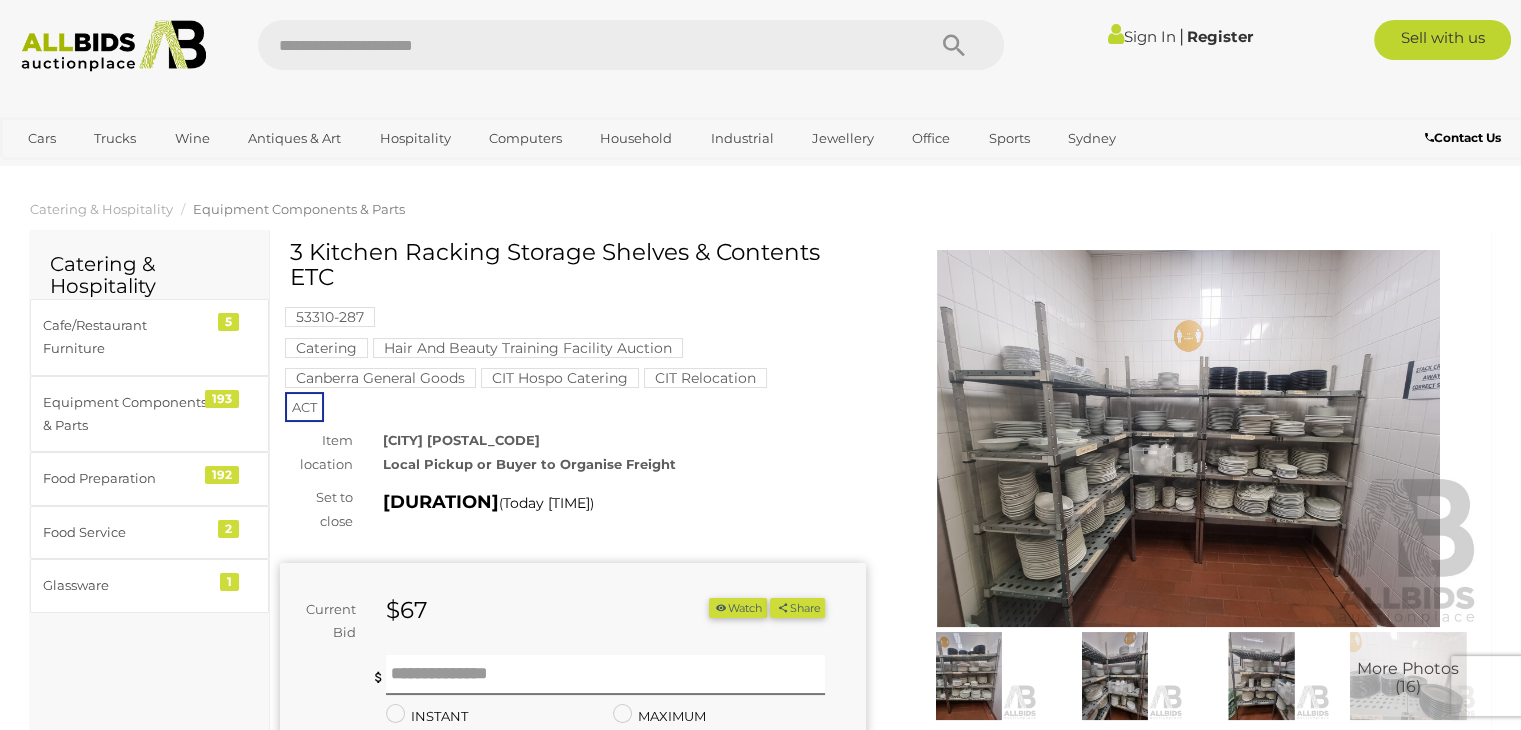 click at bounding box center (1189, 438) 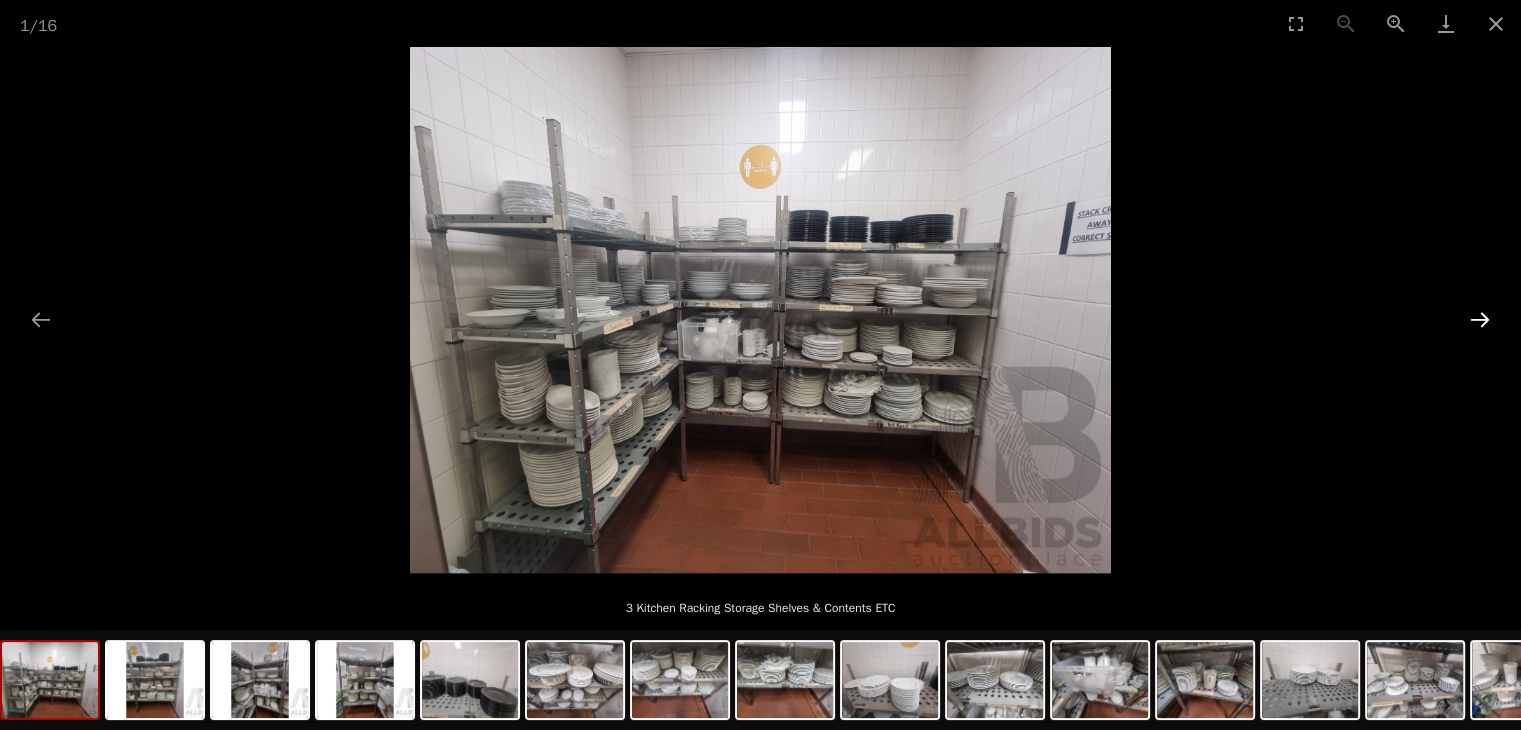 click at bounding box center (1480, 319) 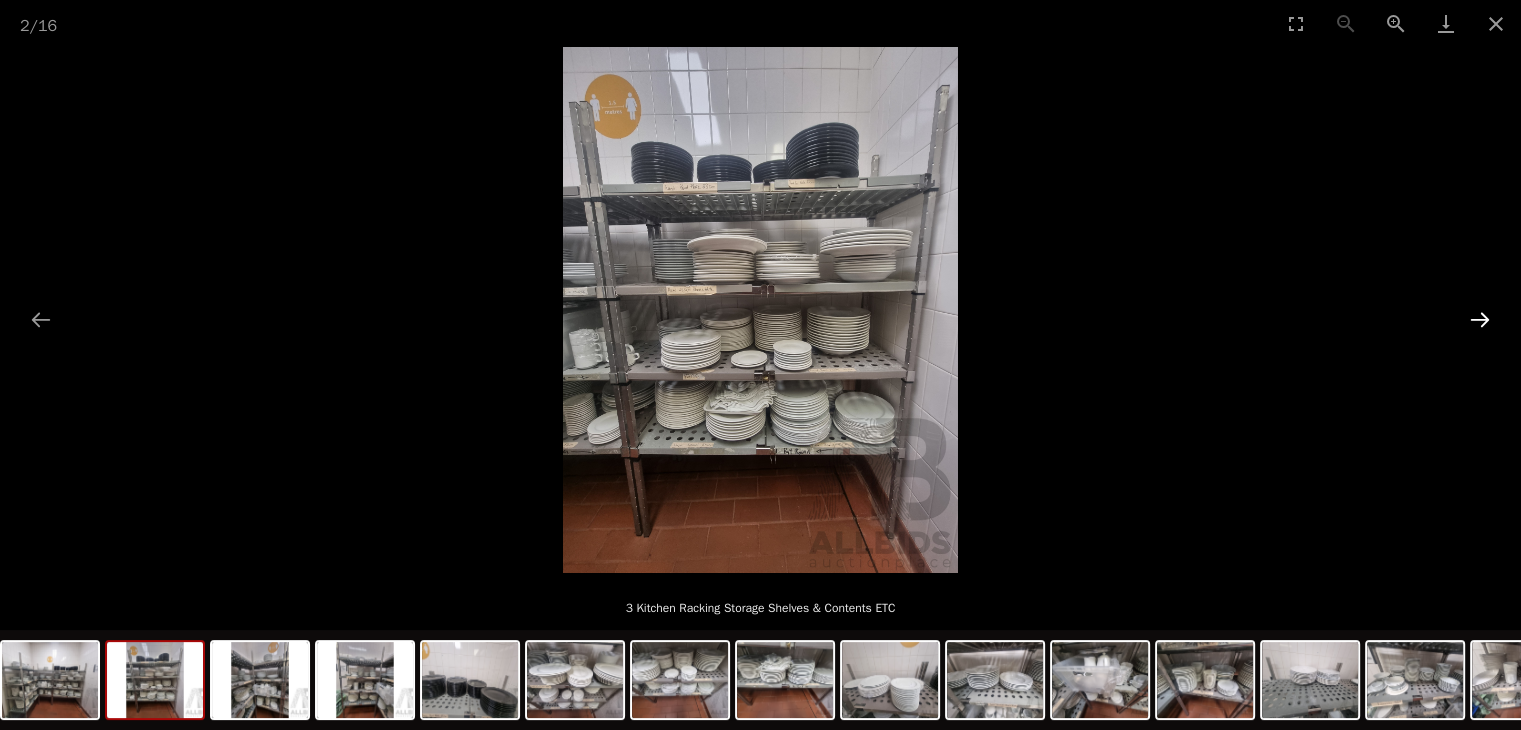 click at bounding box center [1480, 319] 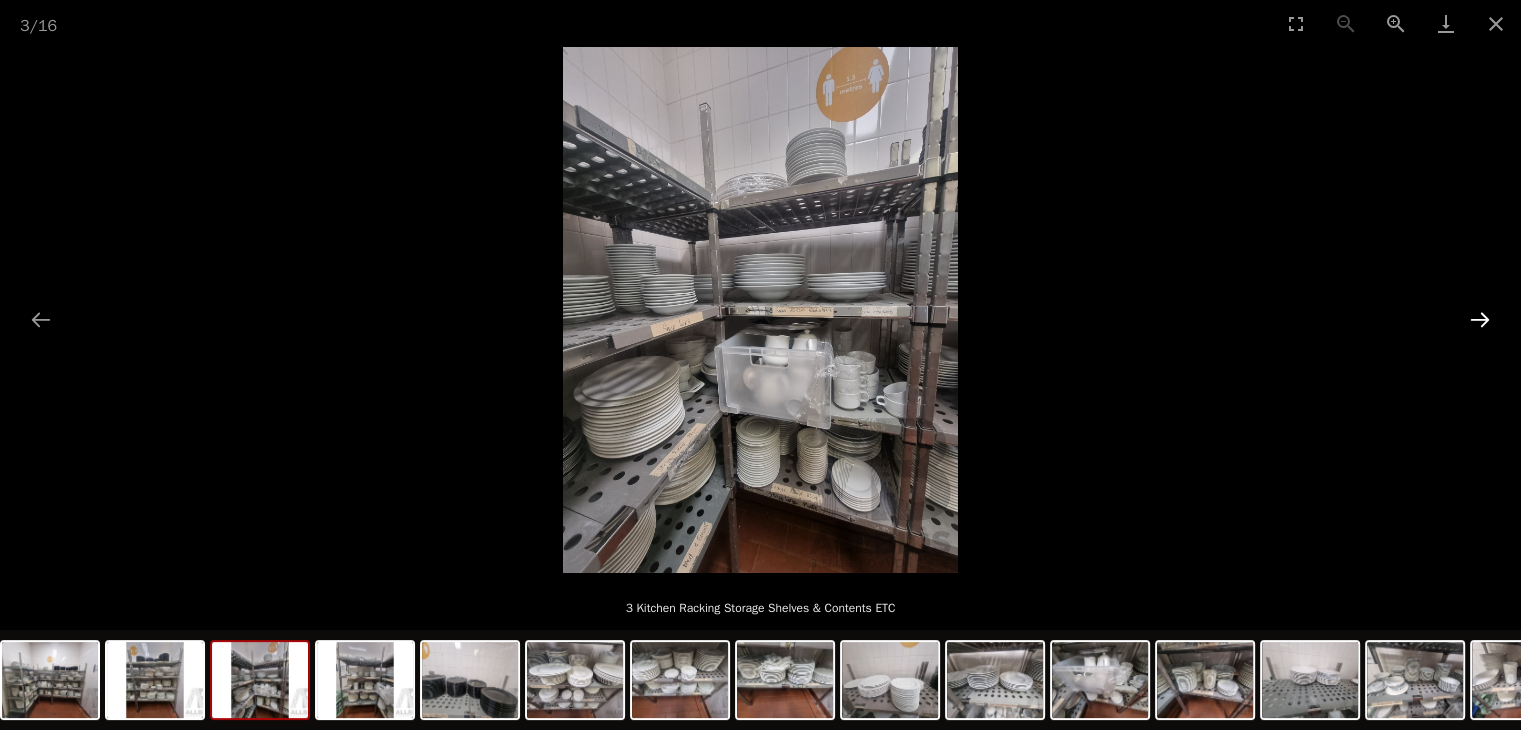 click at bounding box center [1480, 319] 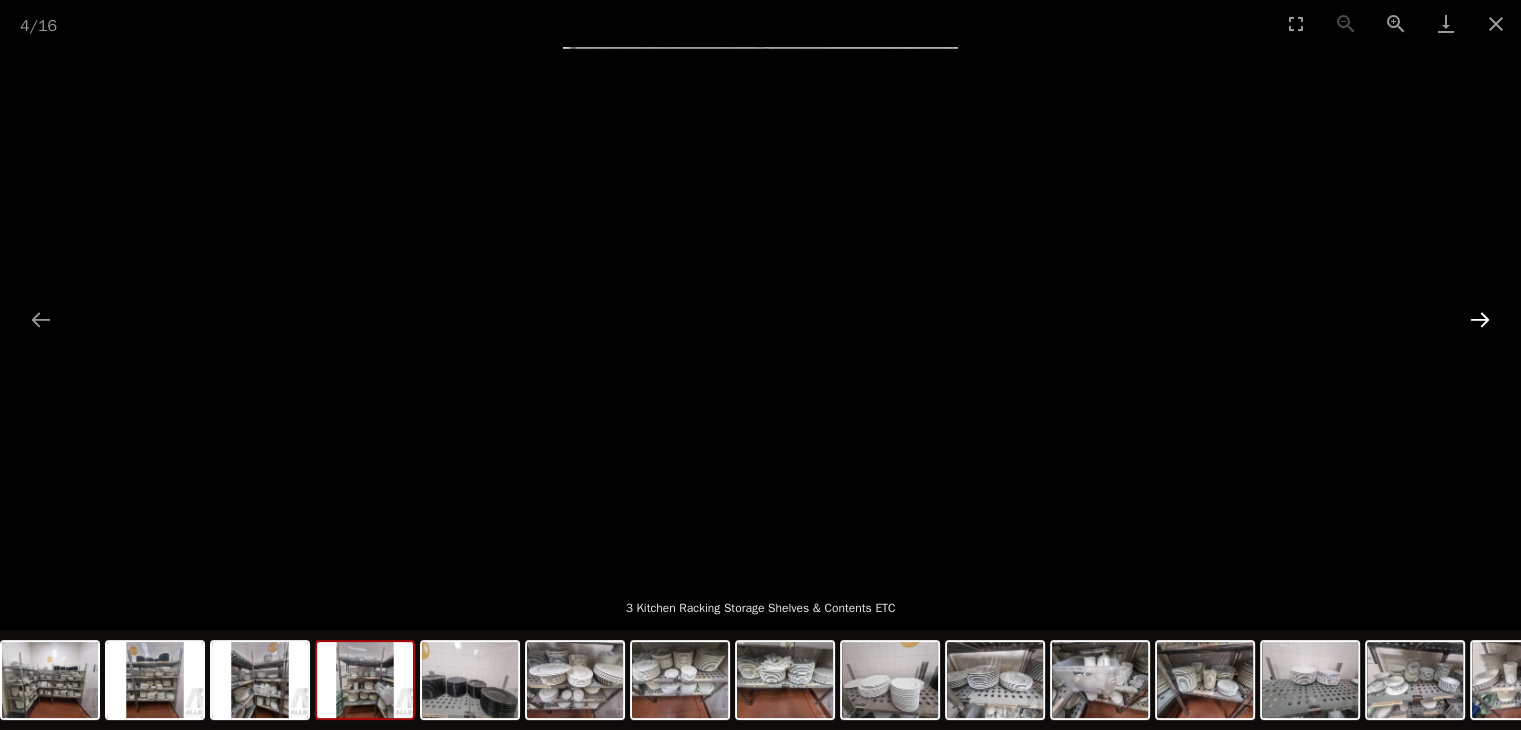 click at bounding box center (1480, 319) 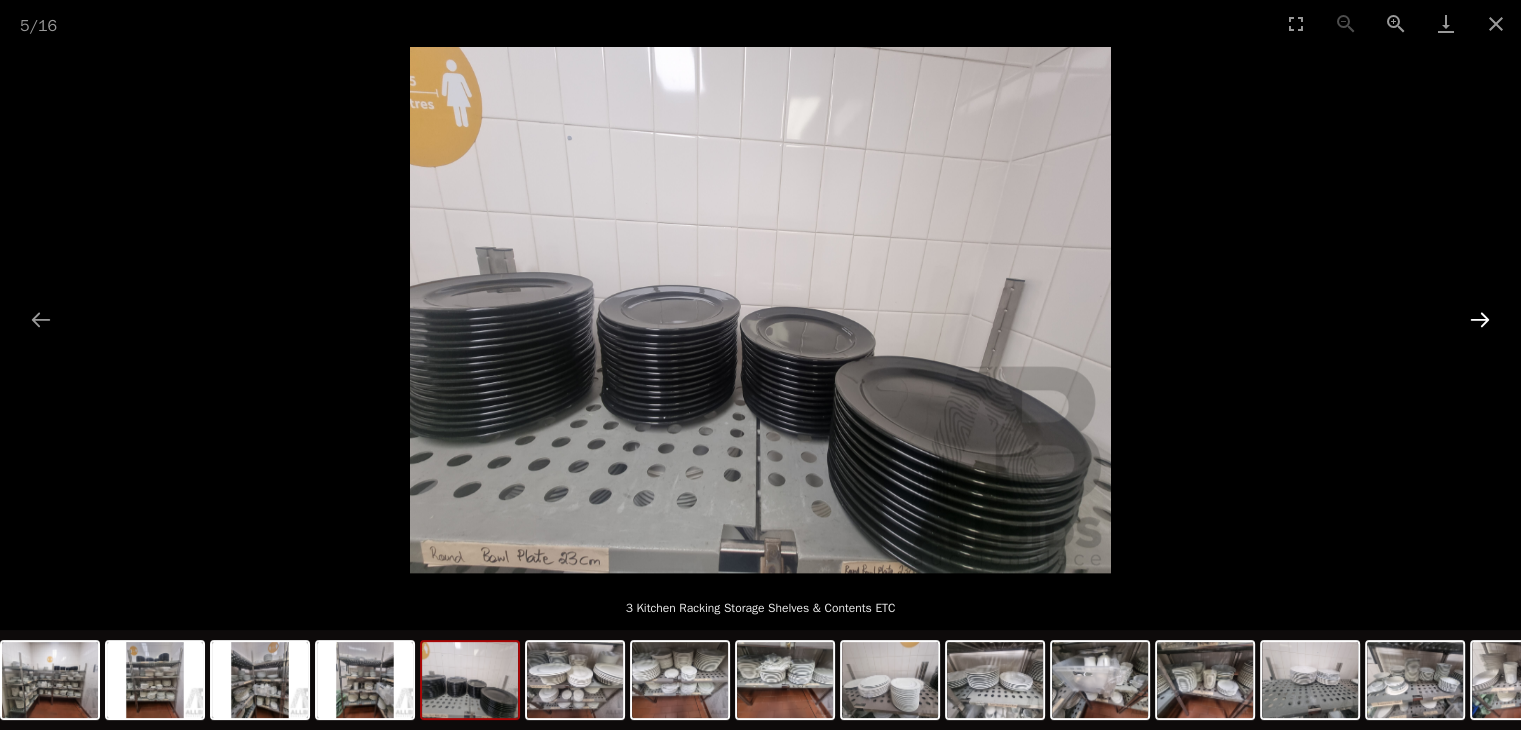 click at bounding box center [1480, 319] 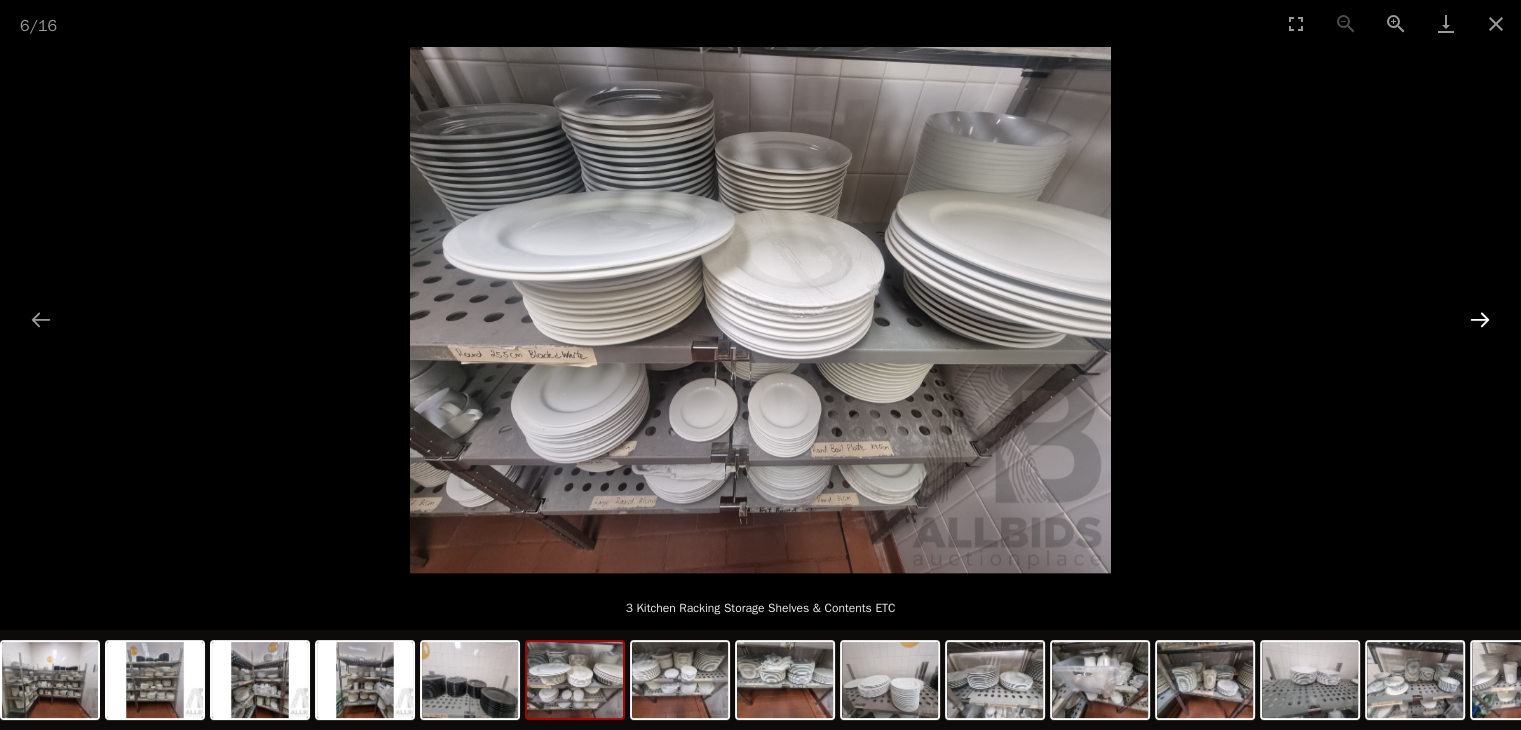 click at bounding box center [1480, 319] 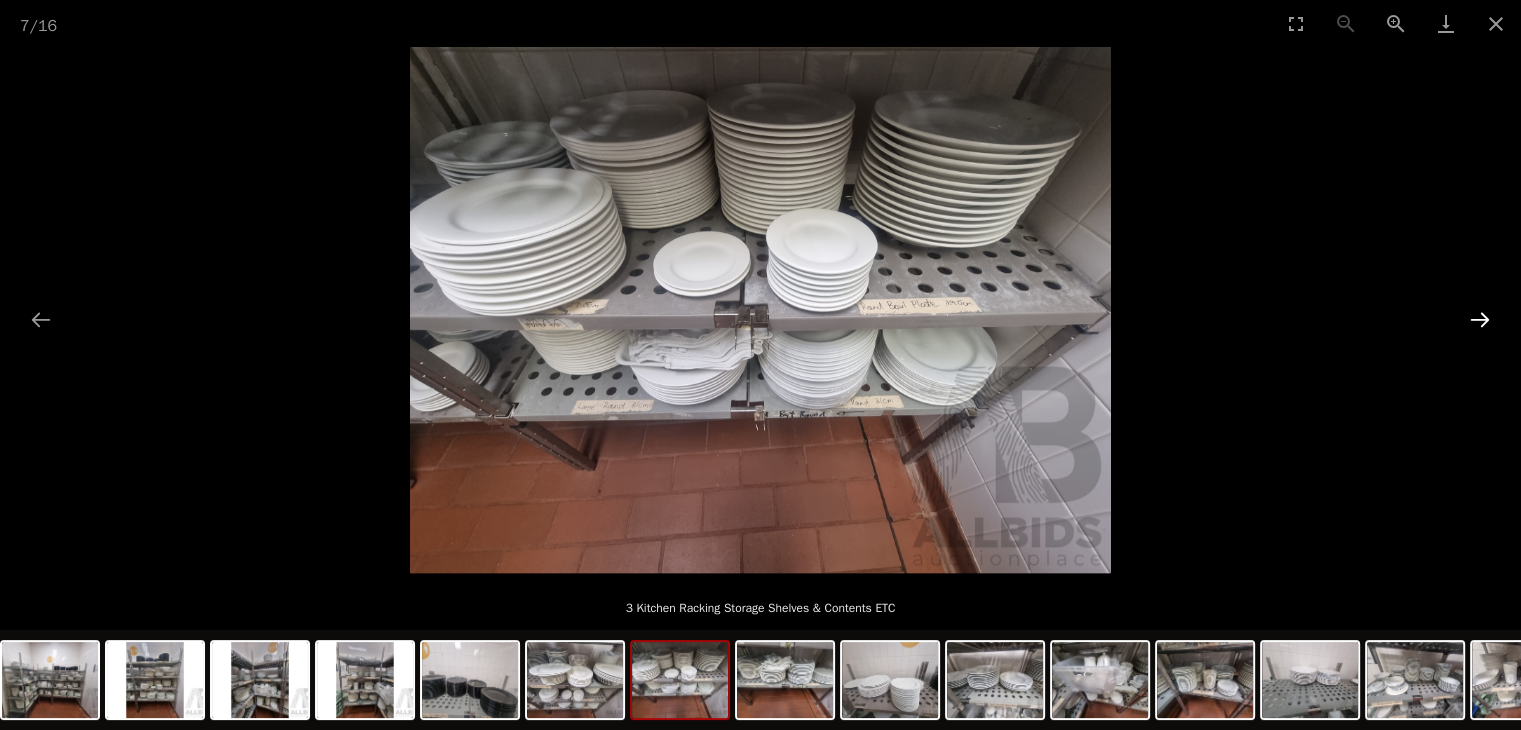 click at bounding box center [1480, 319] 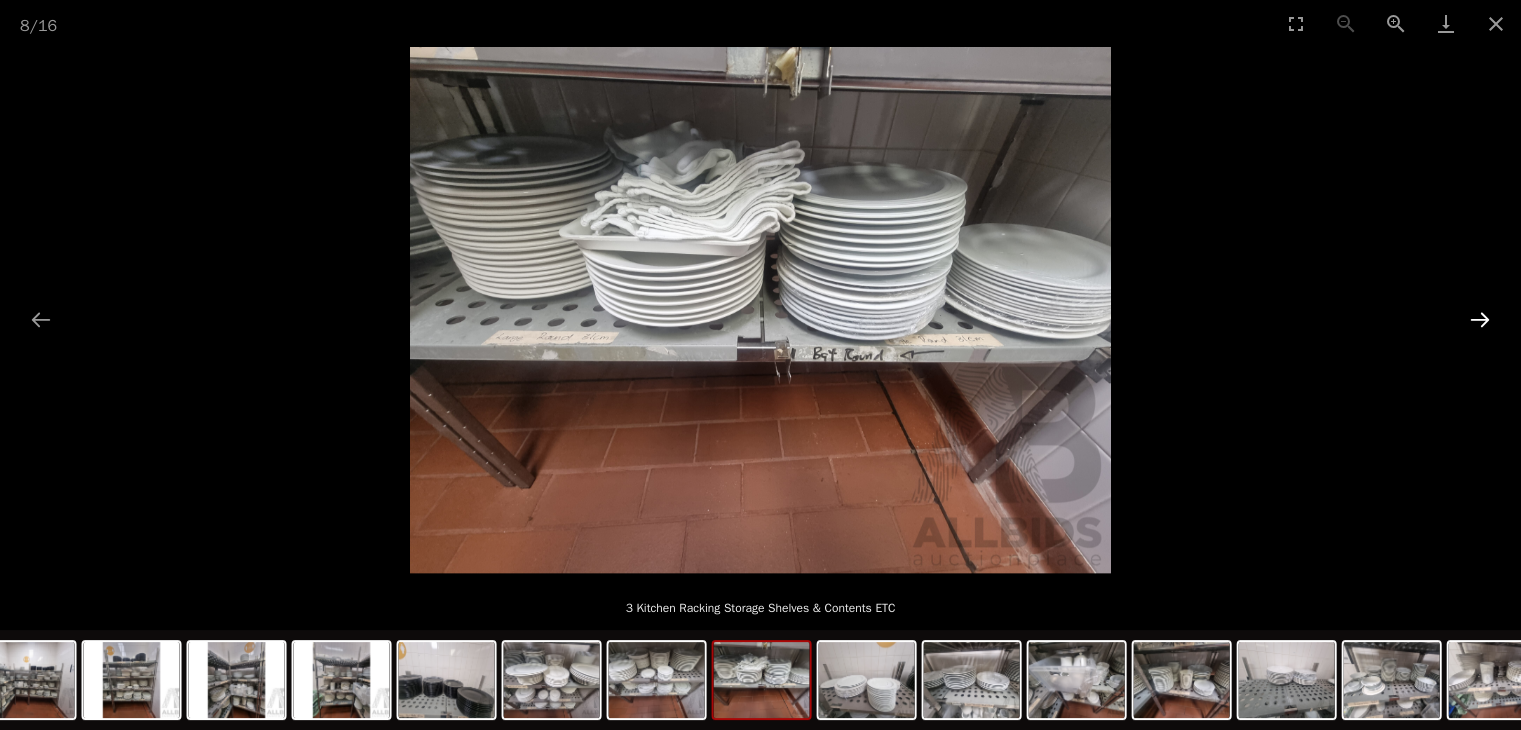 click at bounding box center [1480, 319] 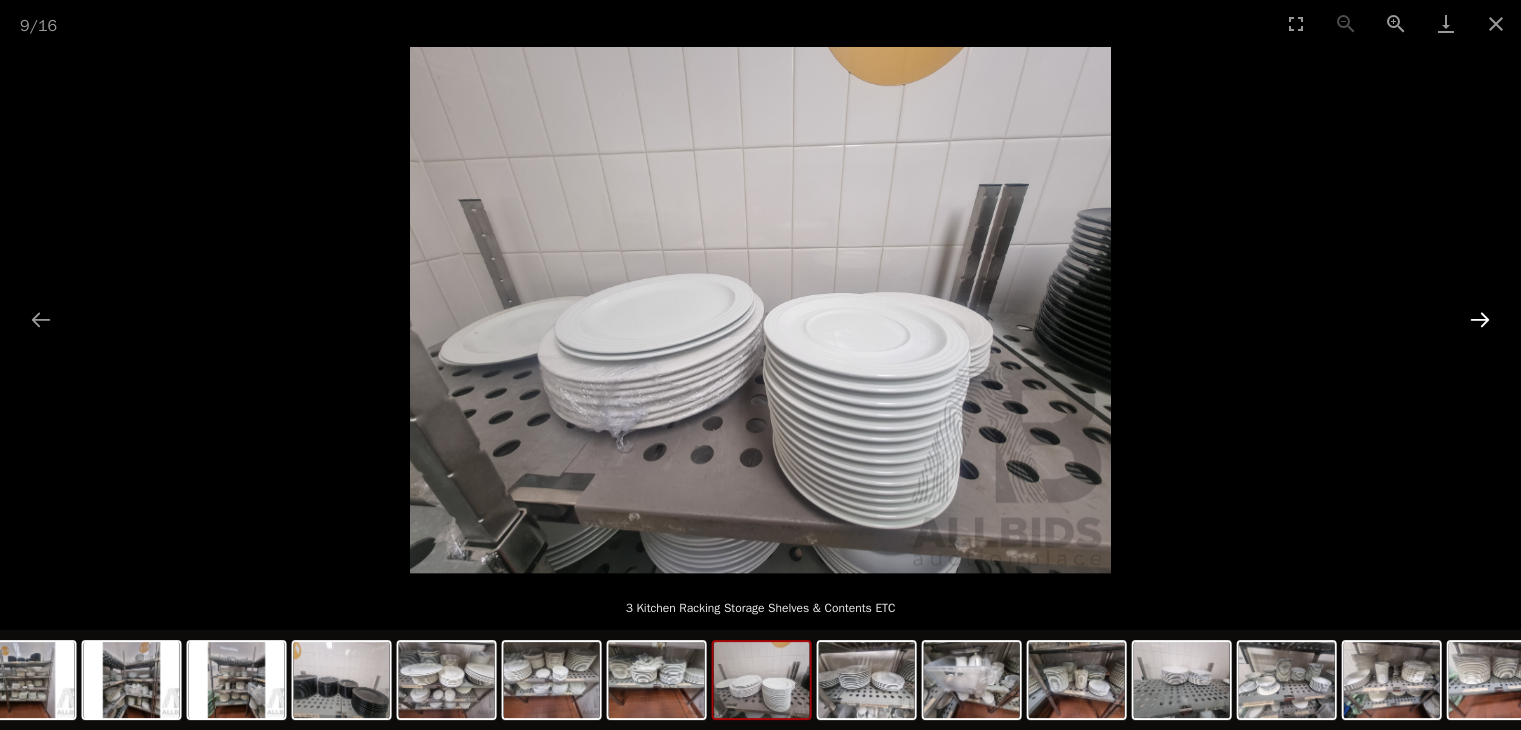 click at bounding box center [1480, 319] 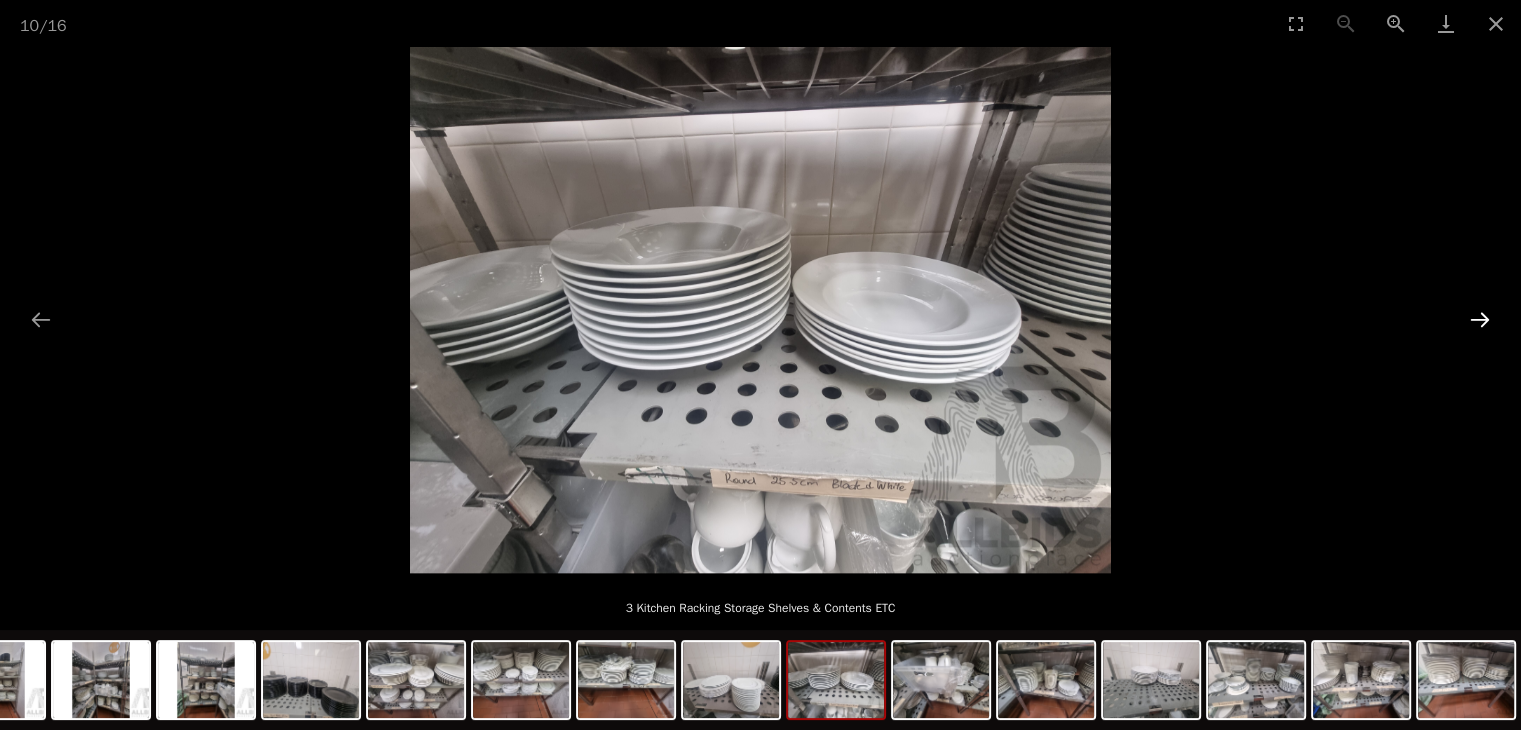 click at bounding box center (1480, 319) 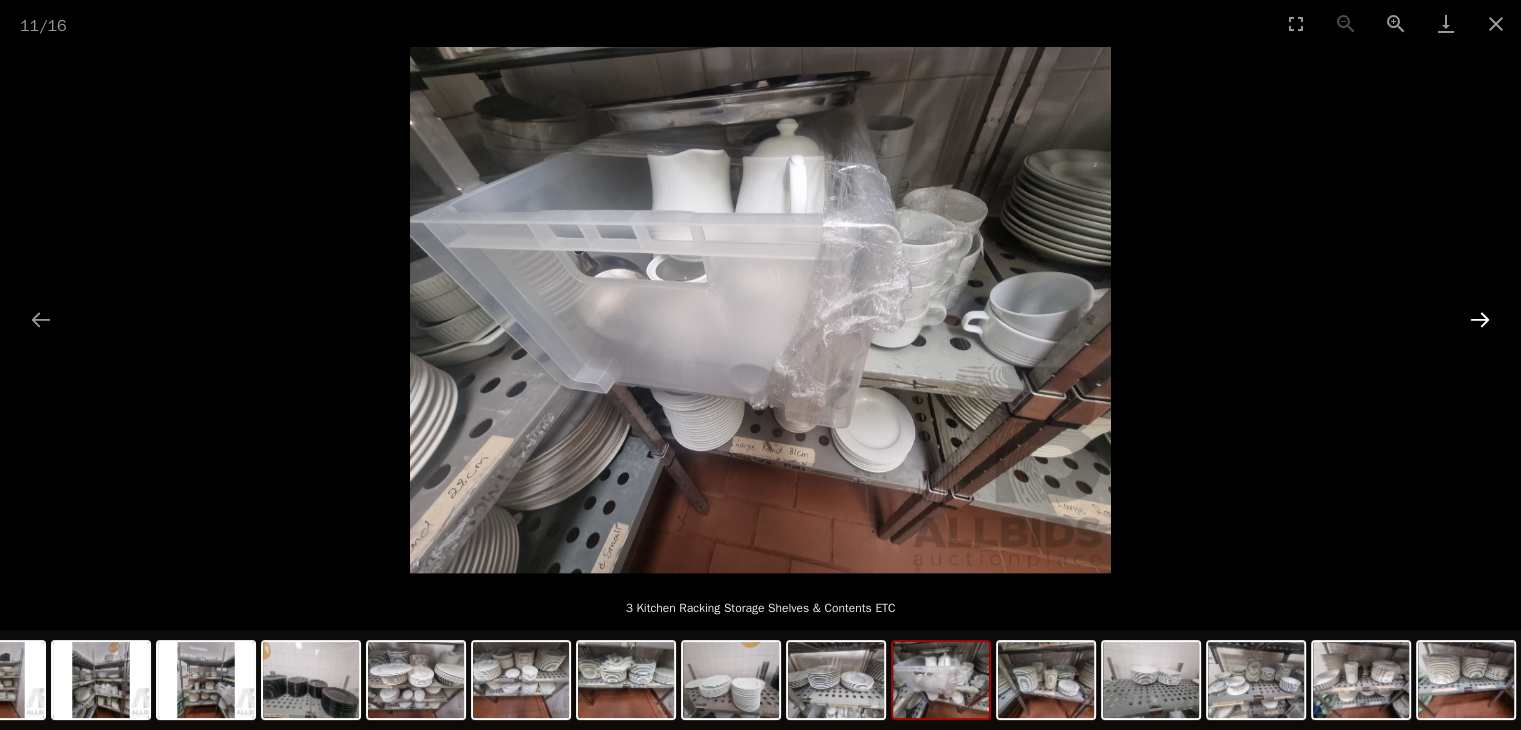 click at bounding box center (1480, 319) 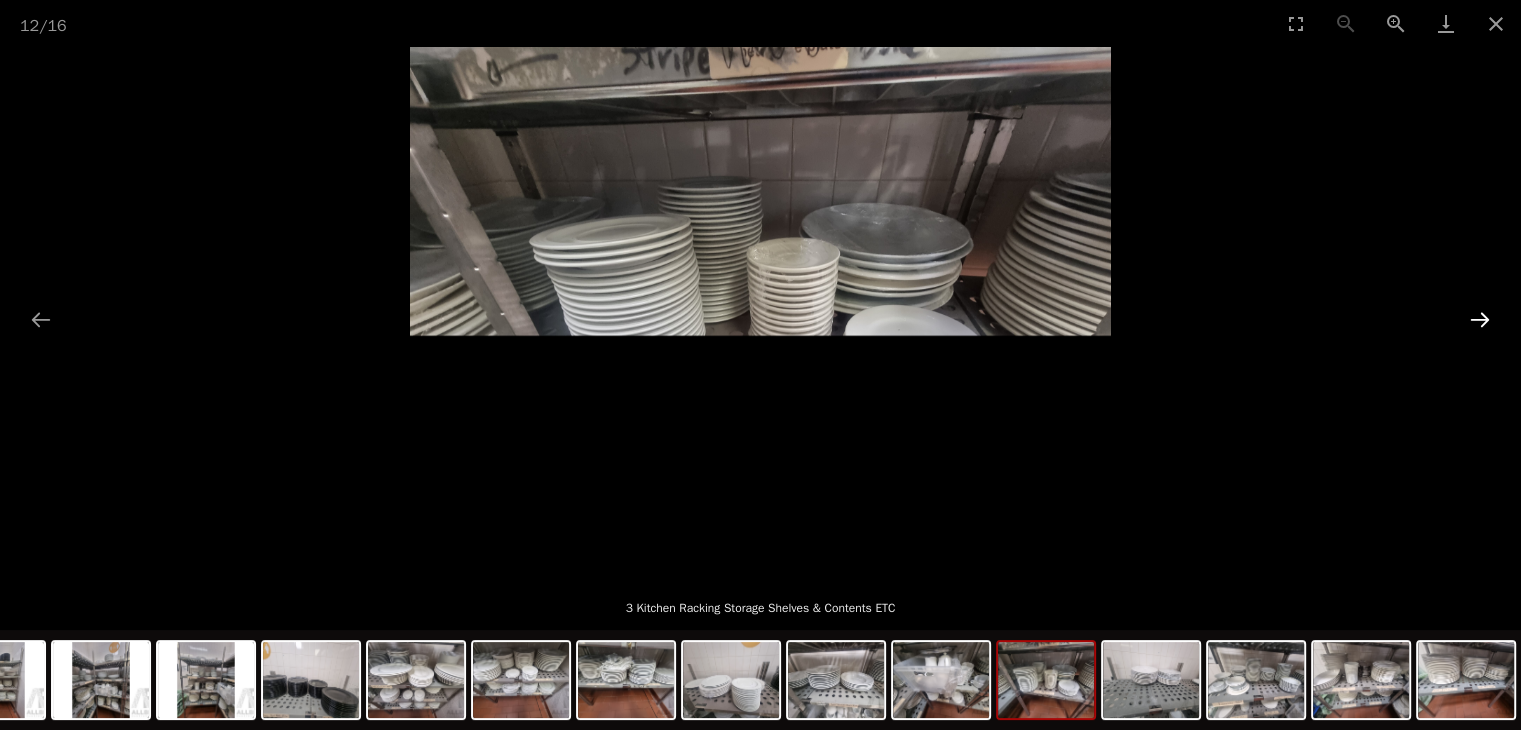 click at bounding box center [1480, 319] 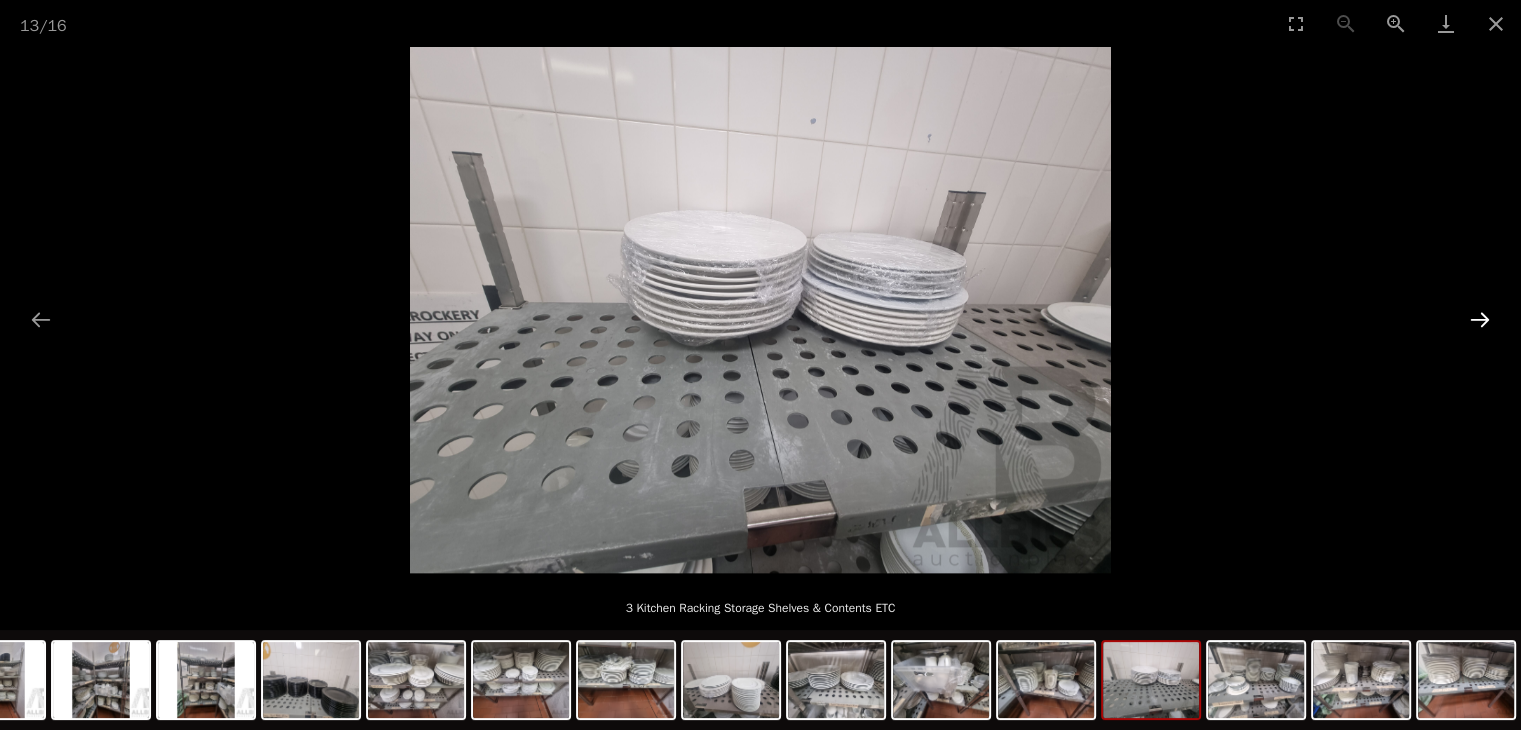 click at bounding box center [1480, 319] 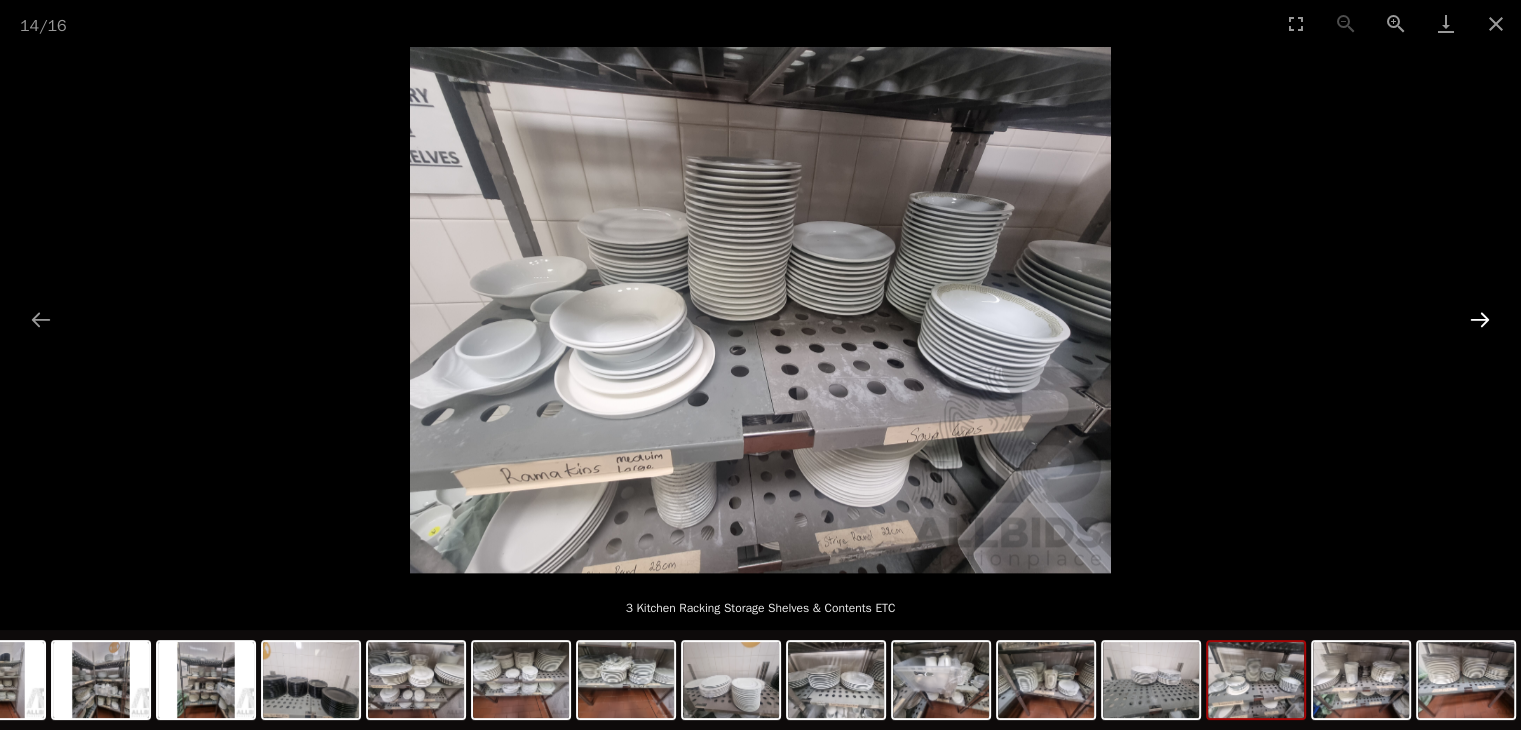 click at bounding box center (1480, 319) 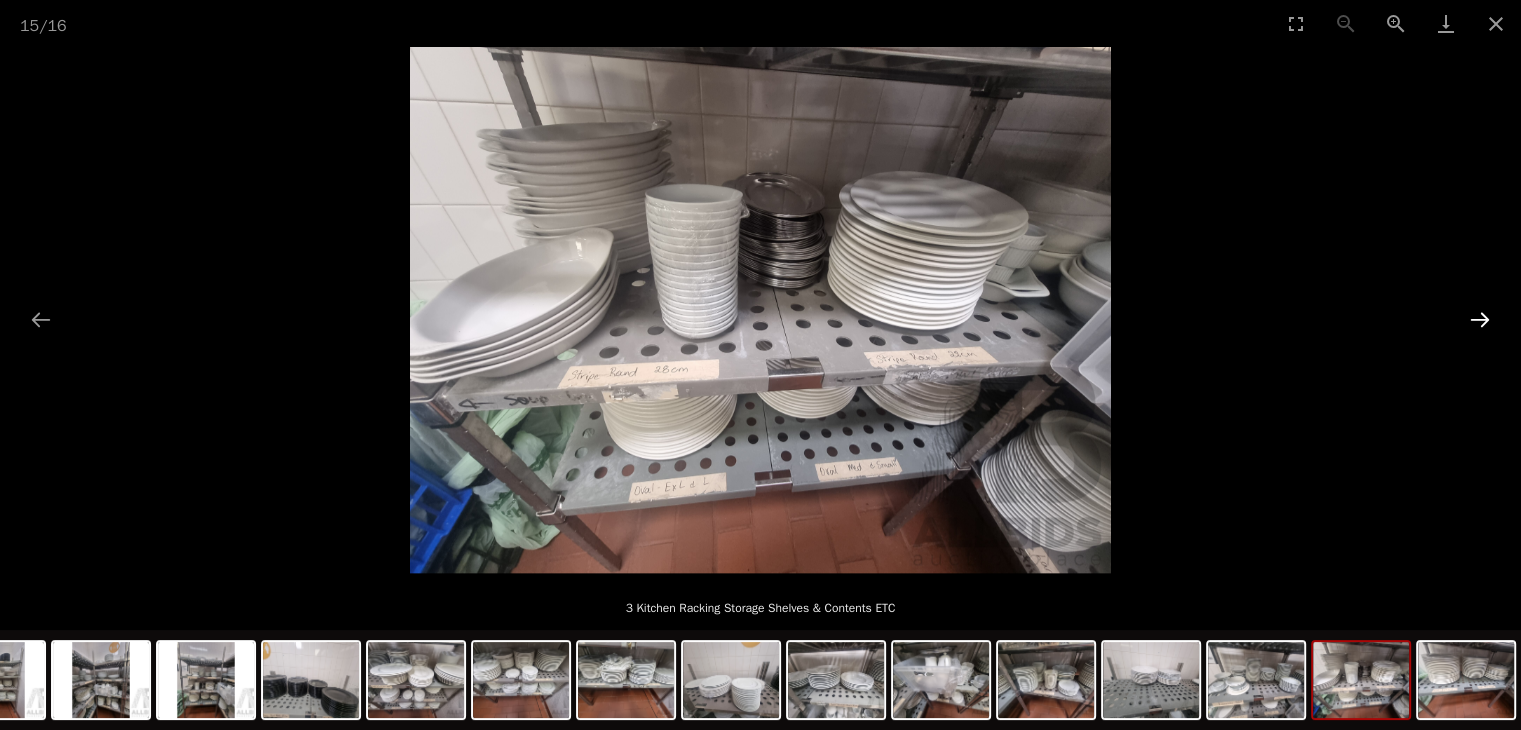 click at bounding box center (1480, 319) 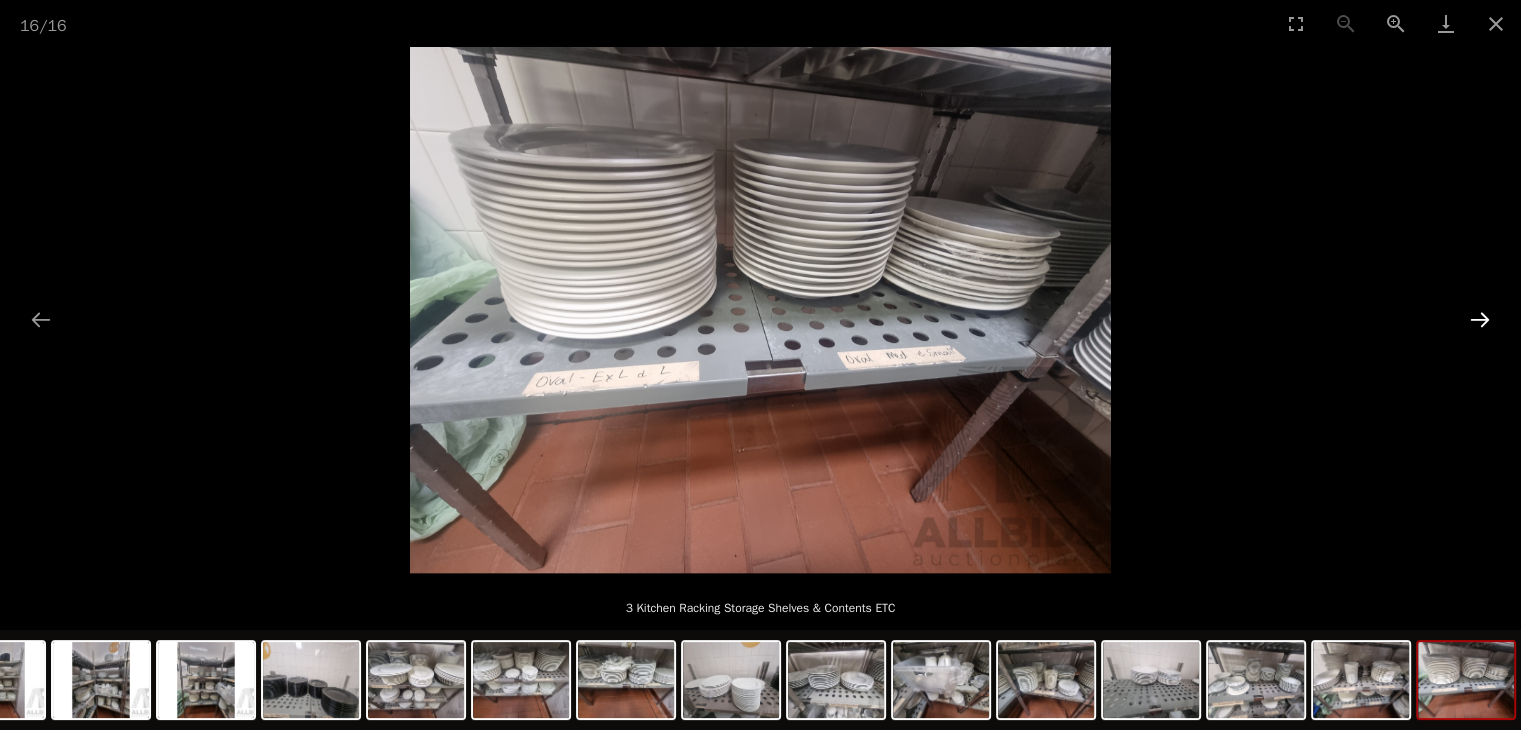 click at bounding box center (1480, 319) 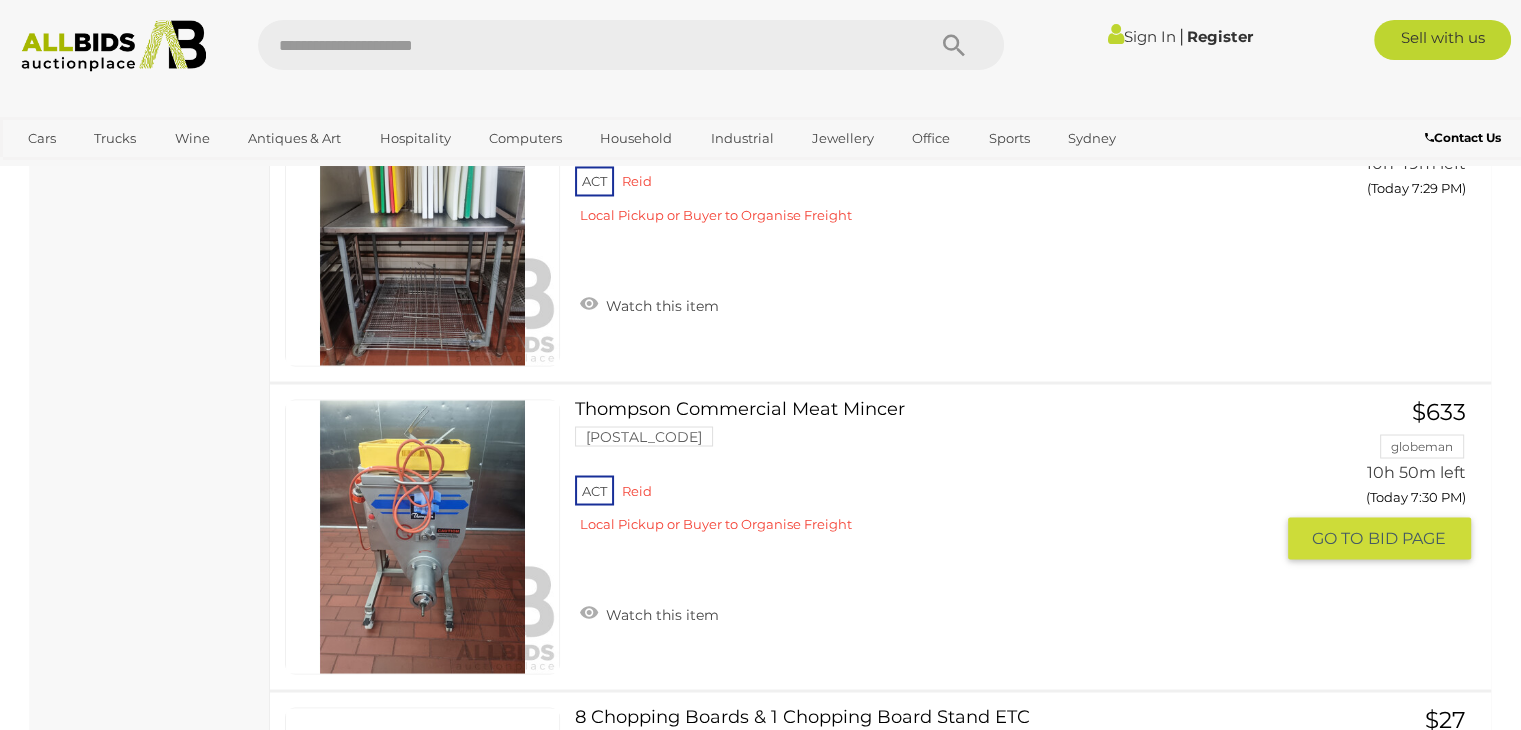 scroll, scrollTop: 11081, scrollLeft: 0, axis: vertical 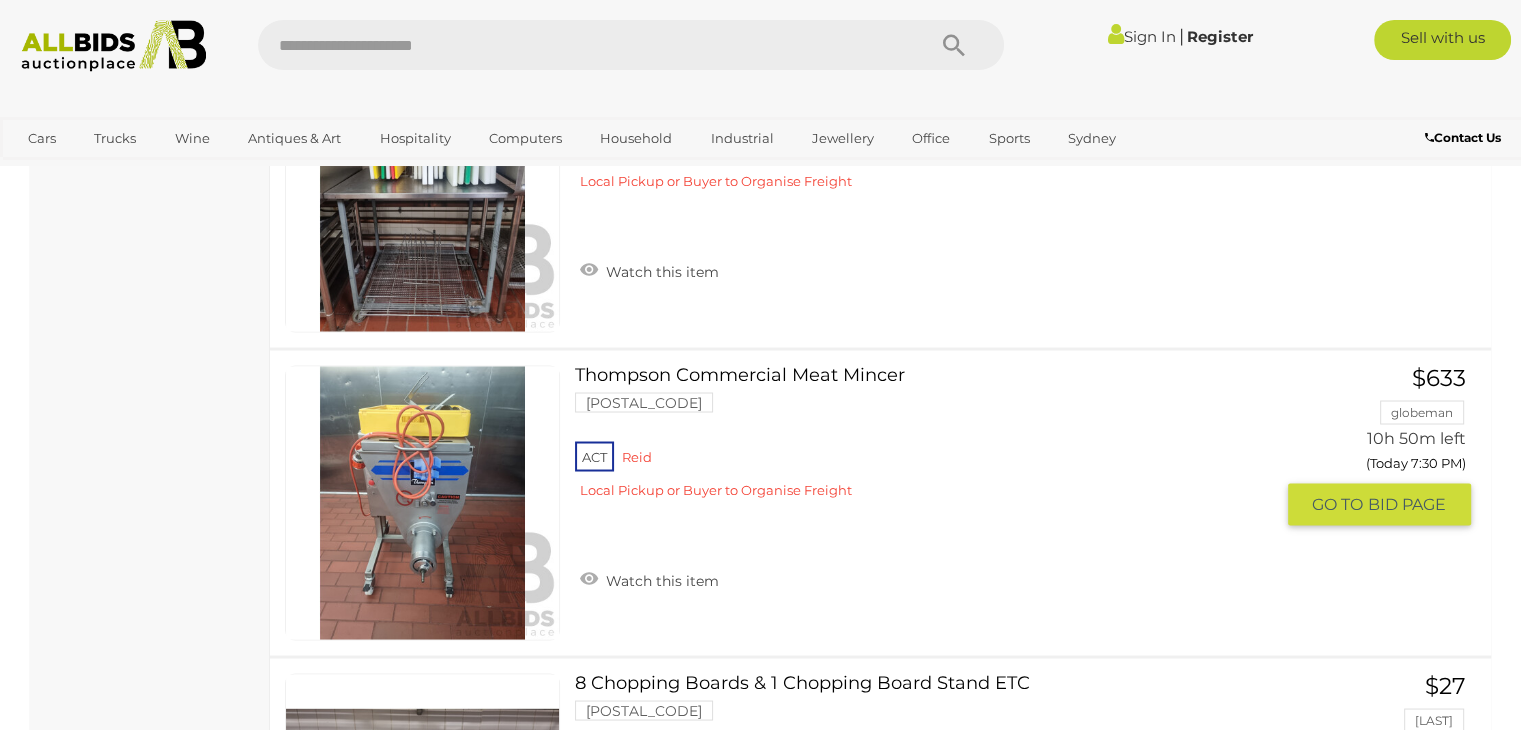 click on "ACT
[LAST]
Local Pickup or Buyer to Organise Freight" at bounding box center [923, 475] 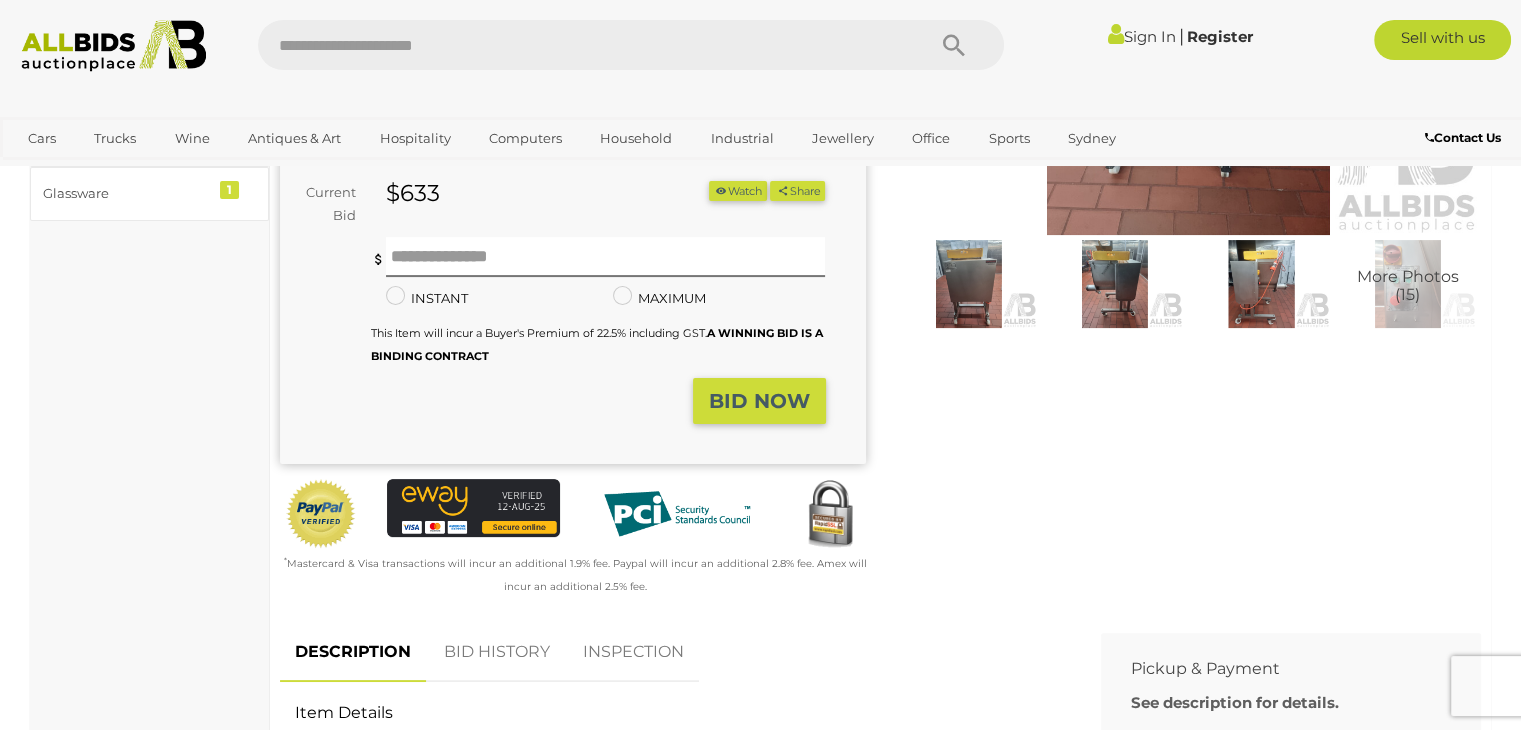 scroll, scrollTop: 400, scrollLeft: 0, axis: vertical 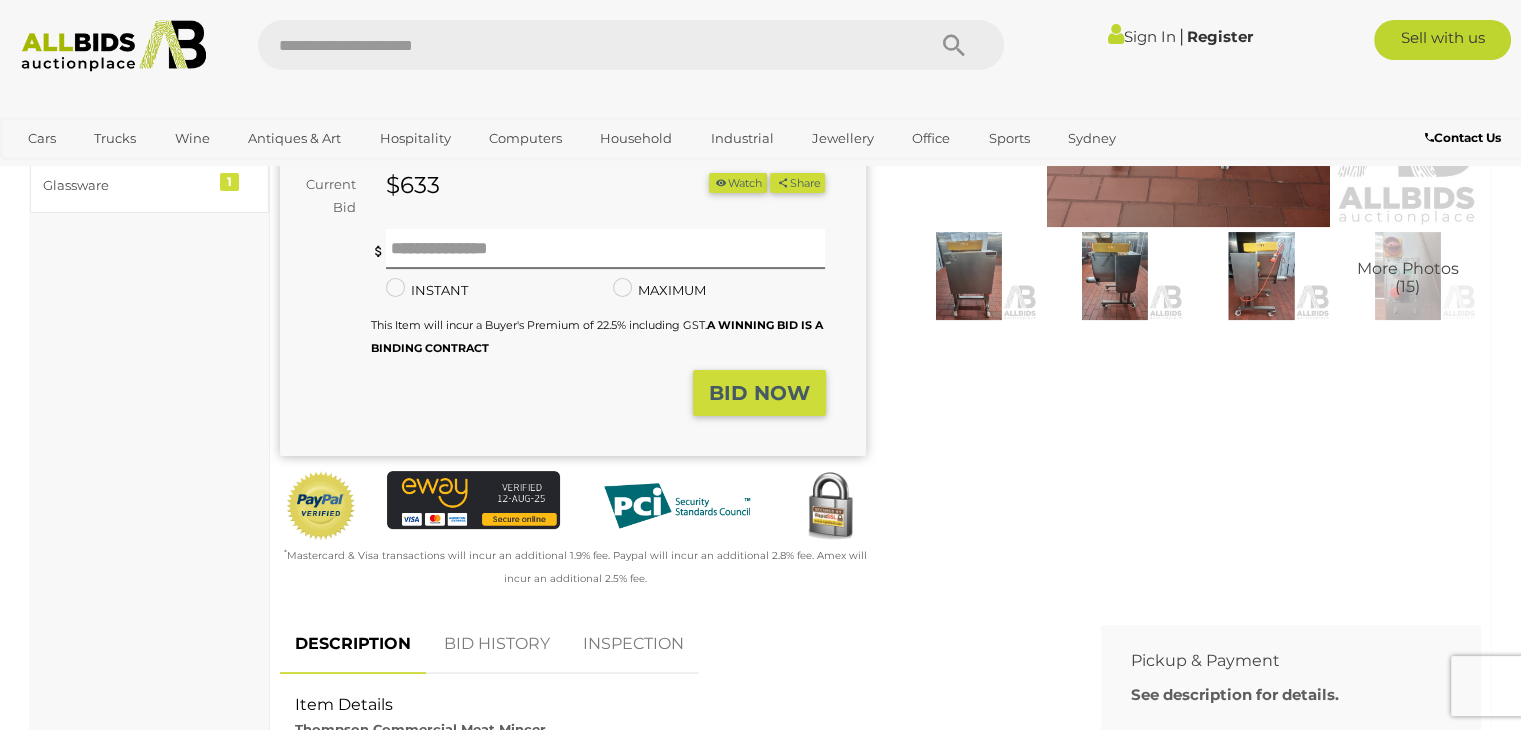 click on "BID HISTORY" at bounding box center [497, 644] 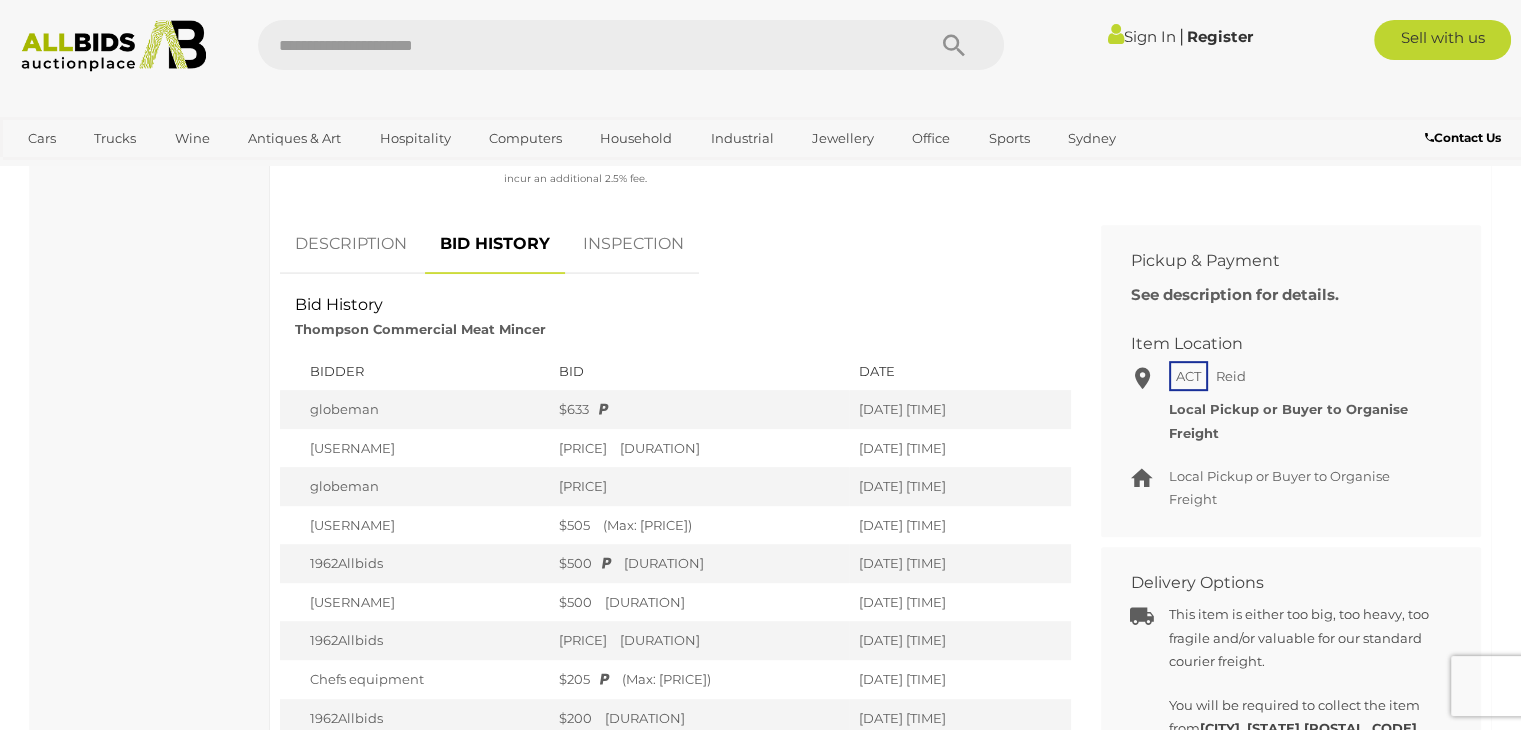 scroll, scrollTop: 0, scrollLeft: 0, axis: both 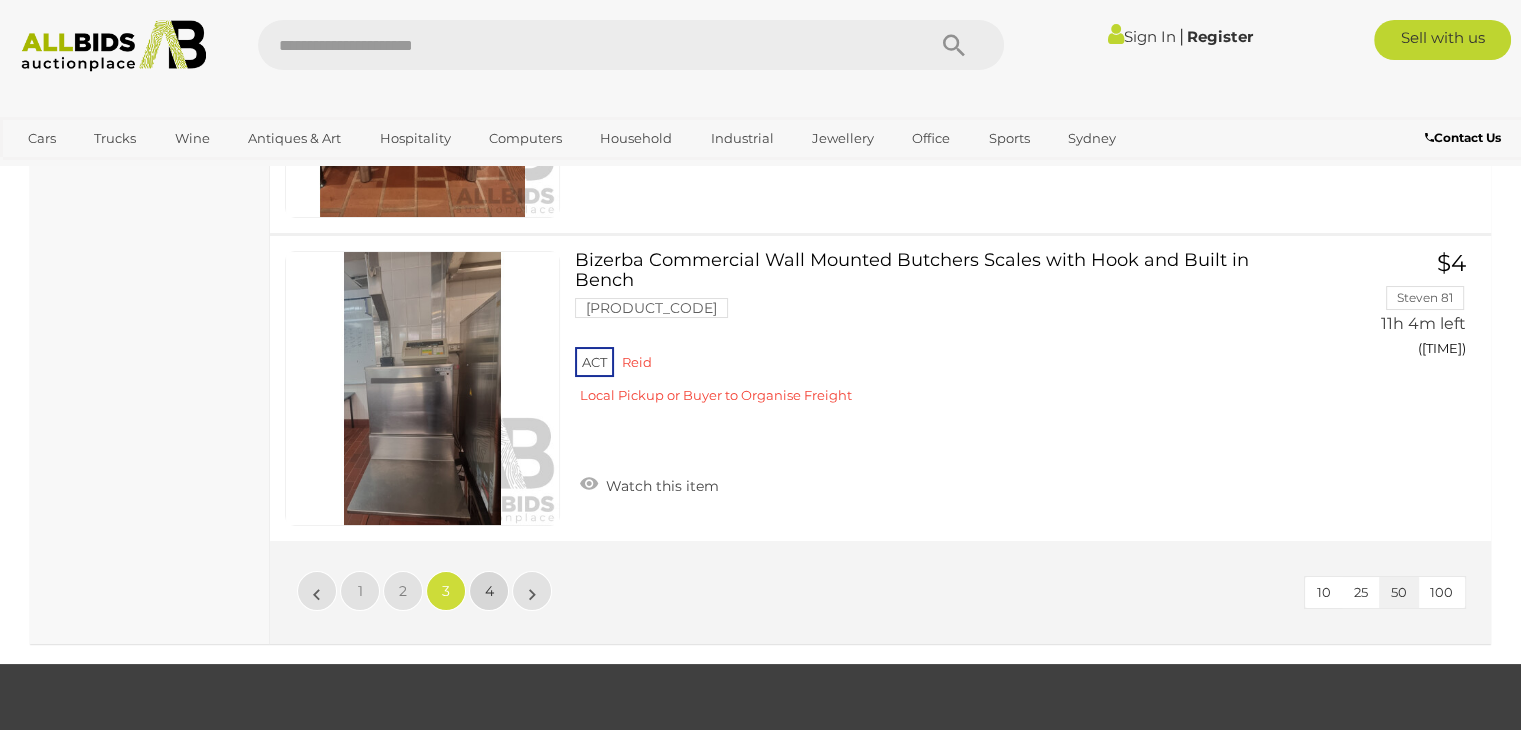 click on "4" at bounding box center (317, 591) 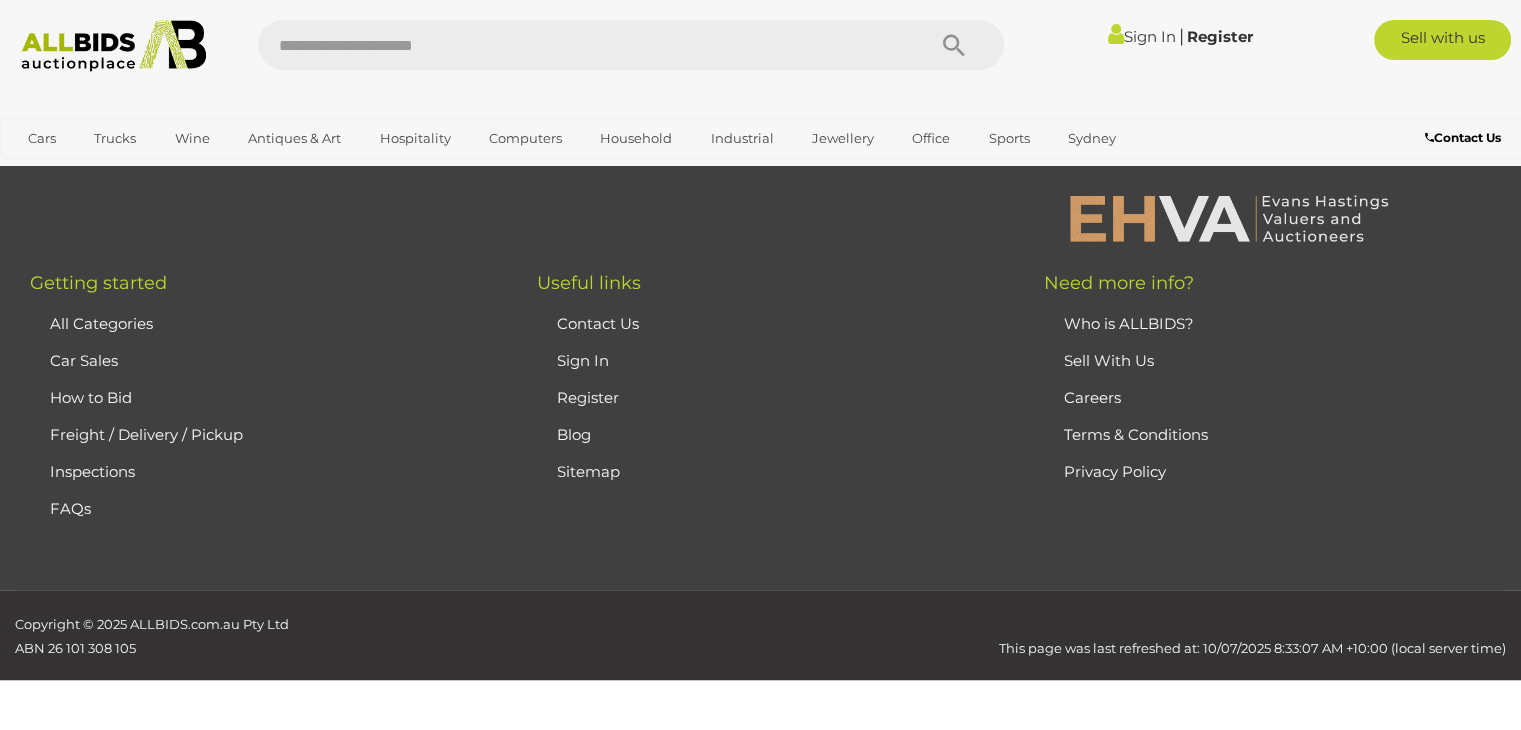 scroll, scrollTop: 131, scrollLeft: 0, axis: vertical 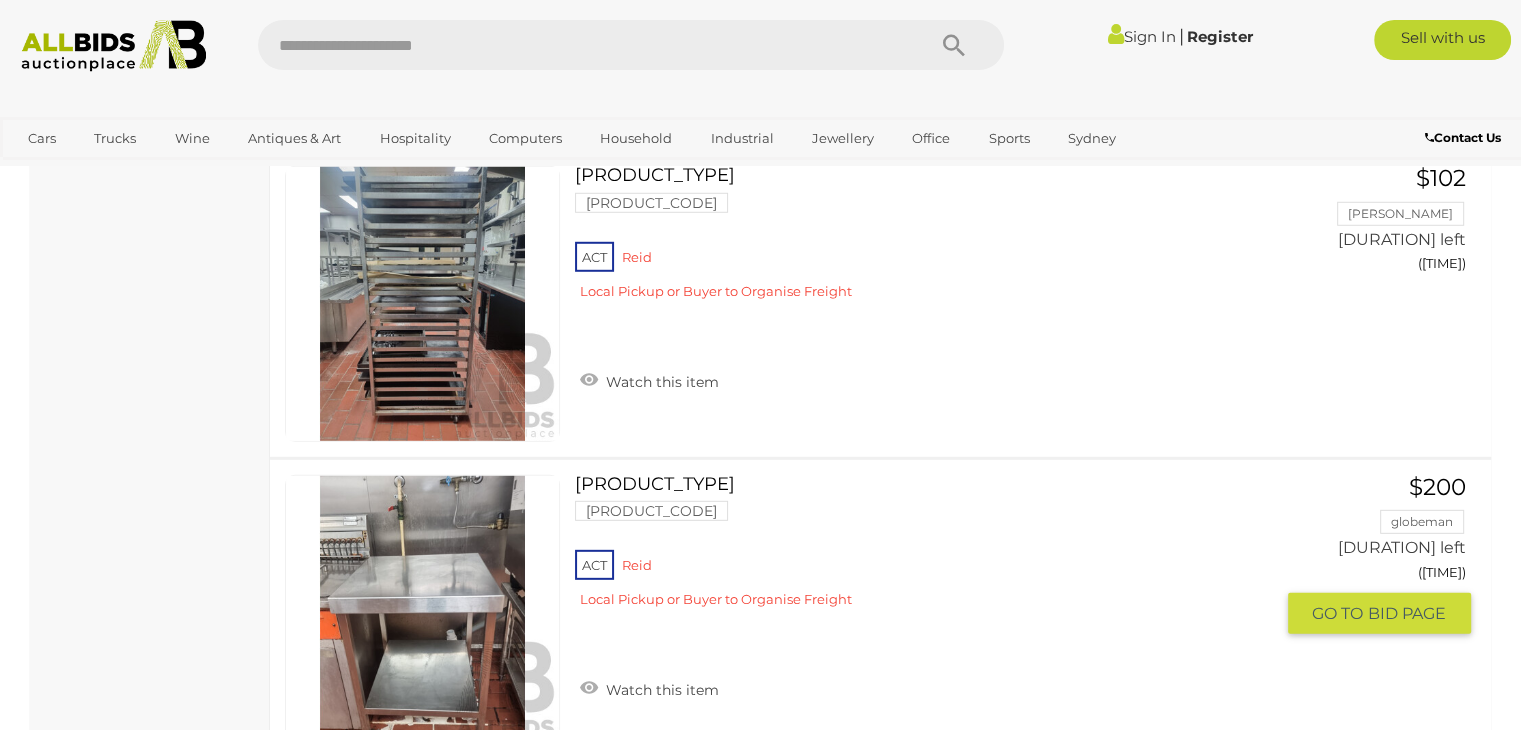 click on "ACT
Reid
Local Pickup or Buyer to Organise Freight" at bounding box center (923, 584) 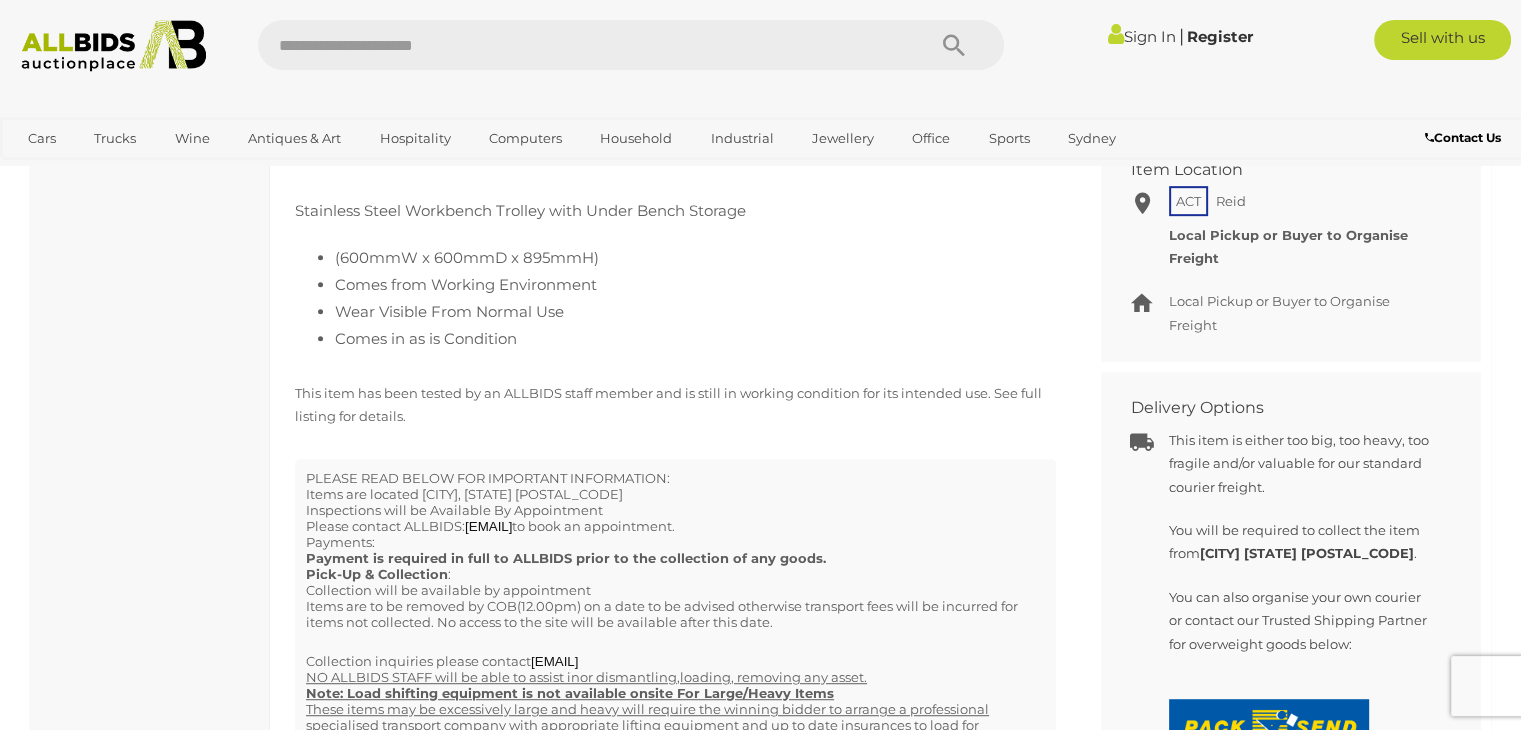 scroll, scrollTop: 600, scrollLeft: 0, axis: vertical 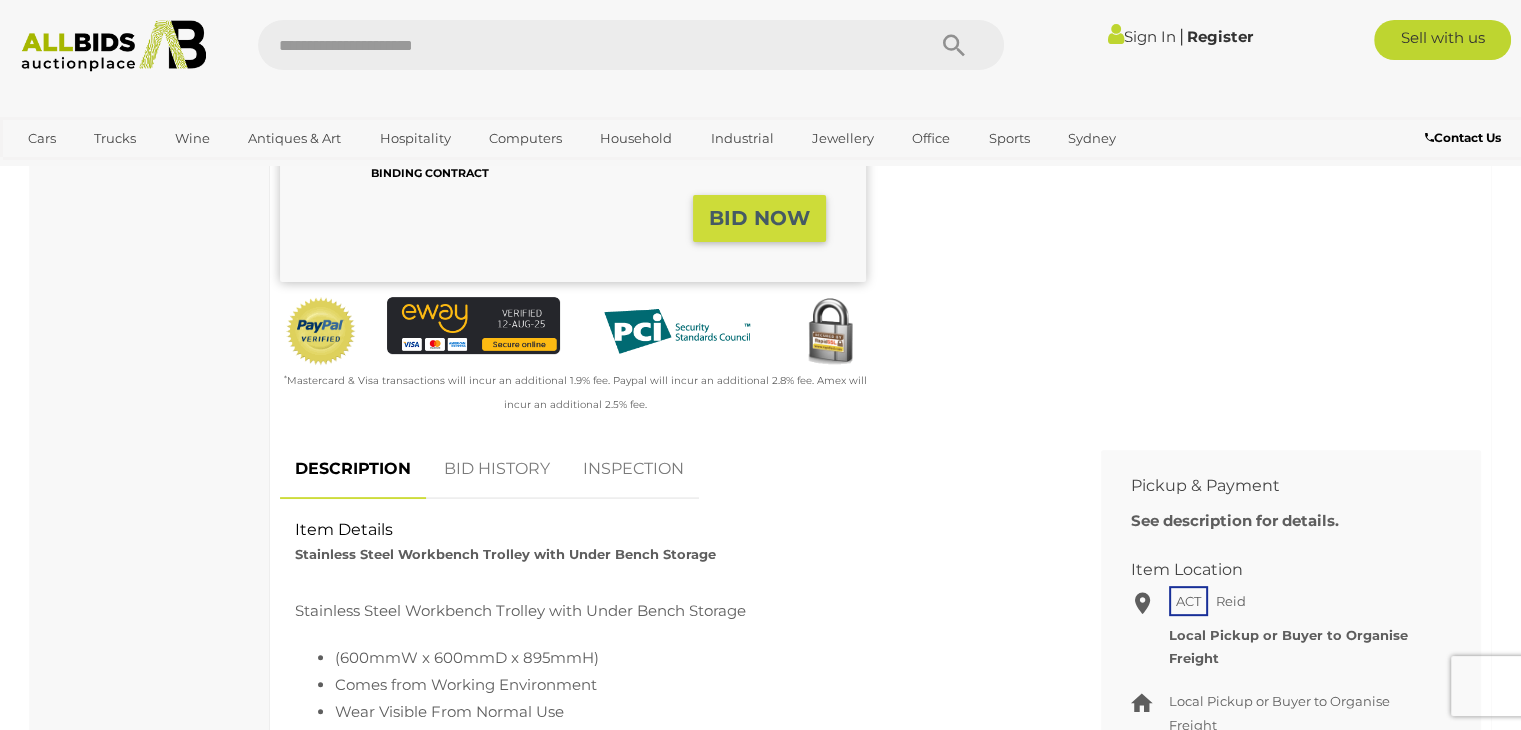 click on "BID HISTORY" at bounding box center (497, 469) 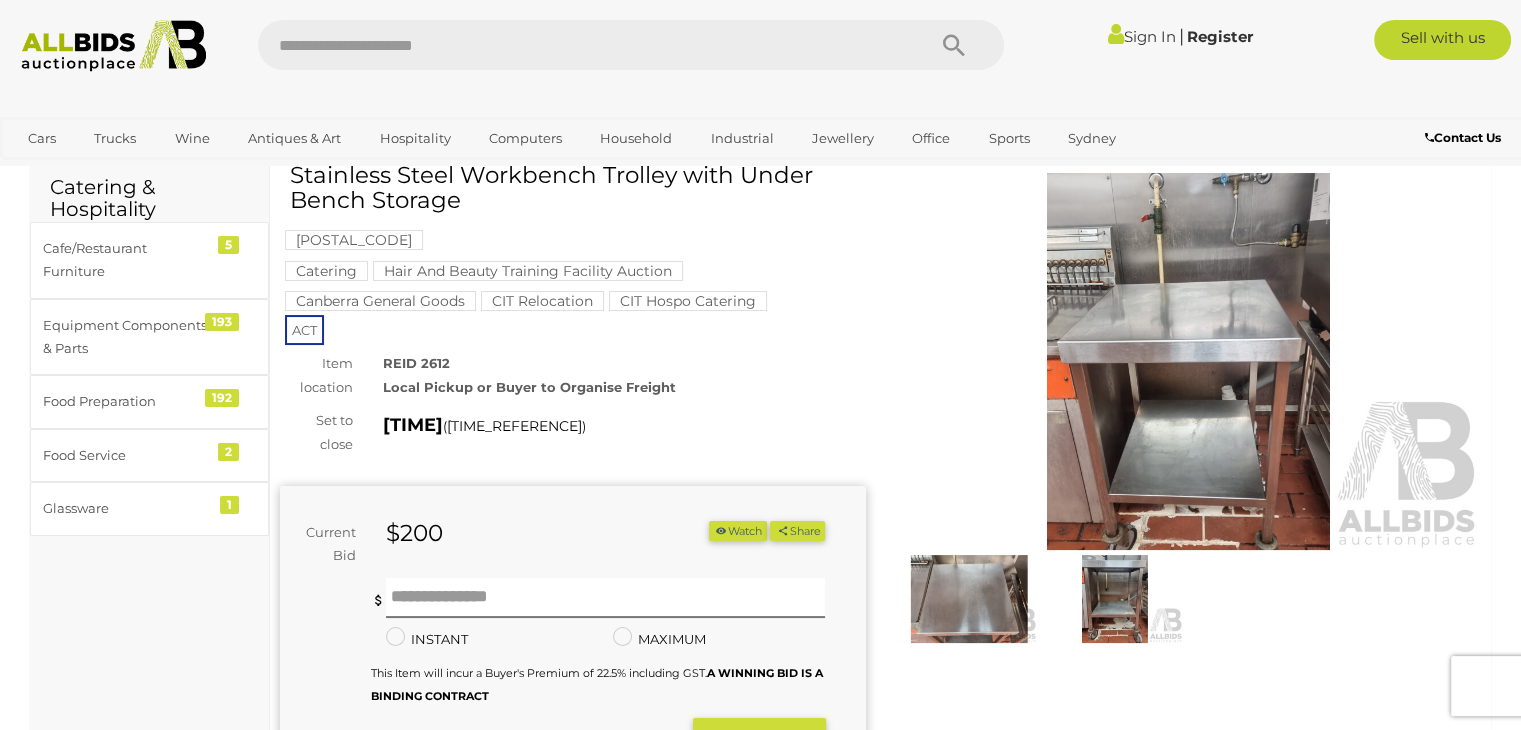 scroll, scrollTop: 0, scrollLeft: 0, axis: both 